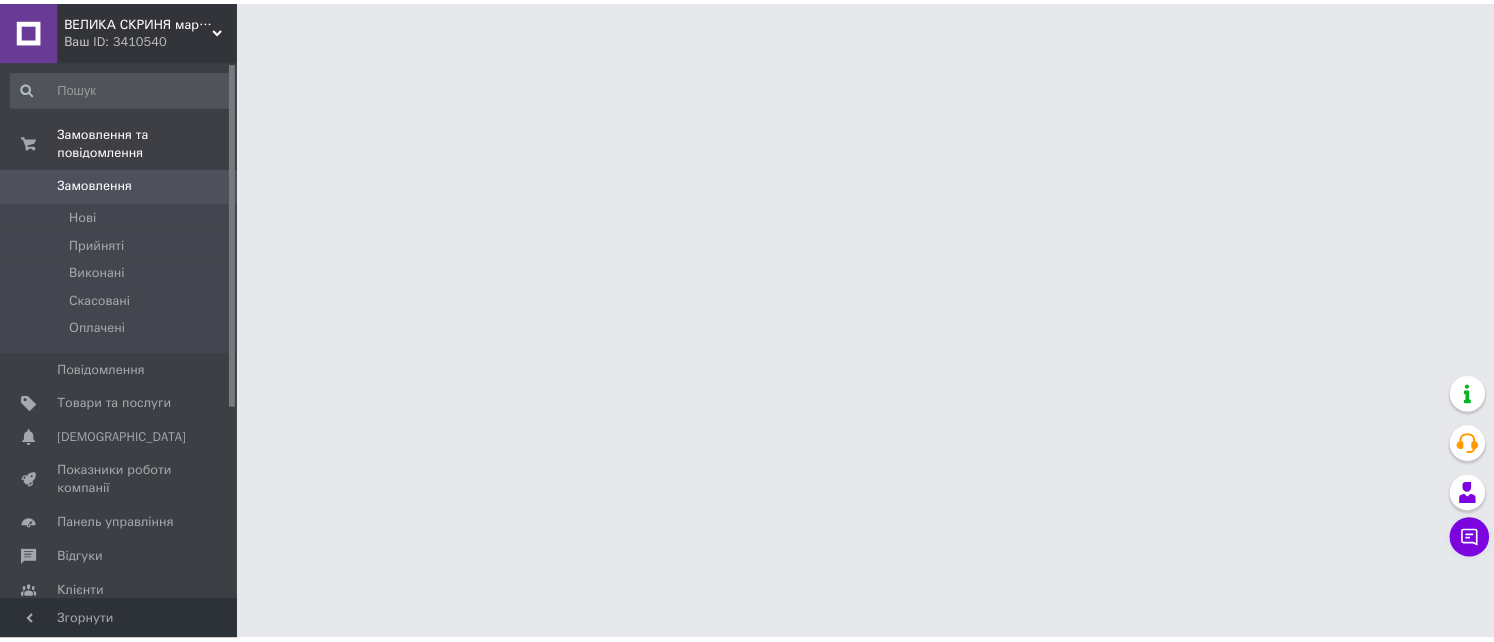 scroll, scrollTop: 0, scrollLeft: 0, axis: both 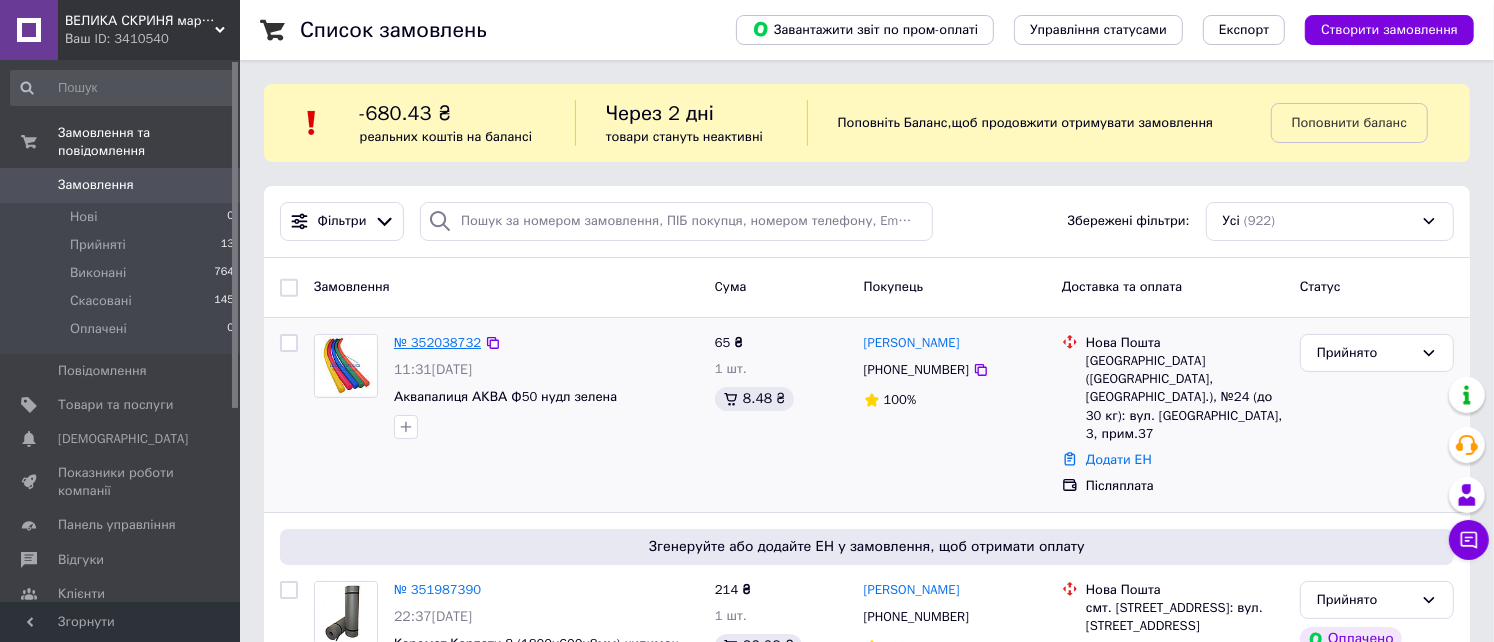 click on "№ 352038732" at bounding box center (437, 342) 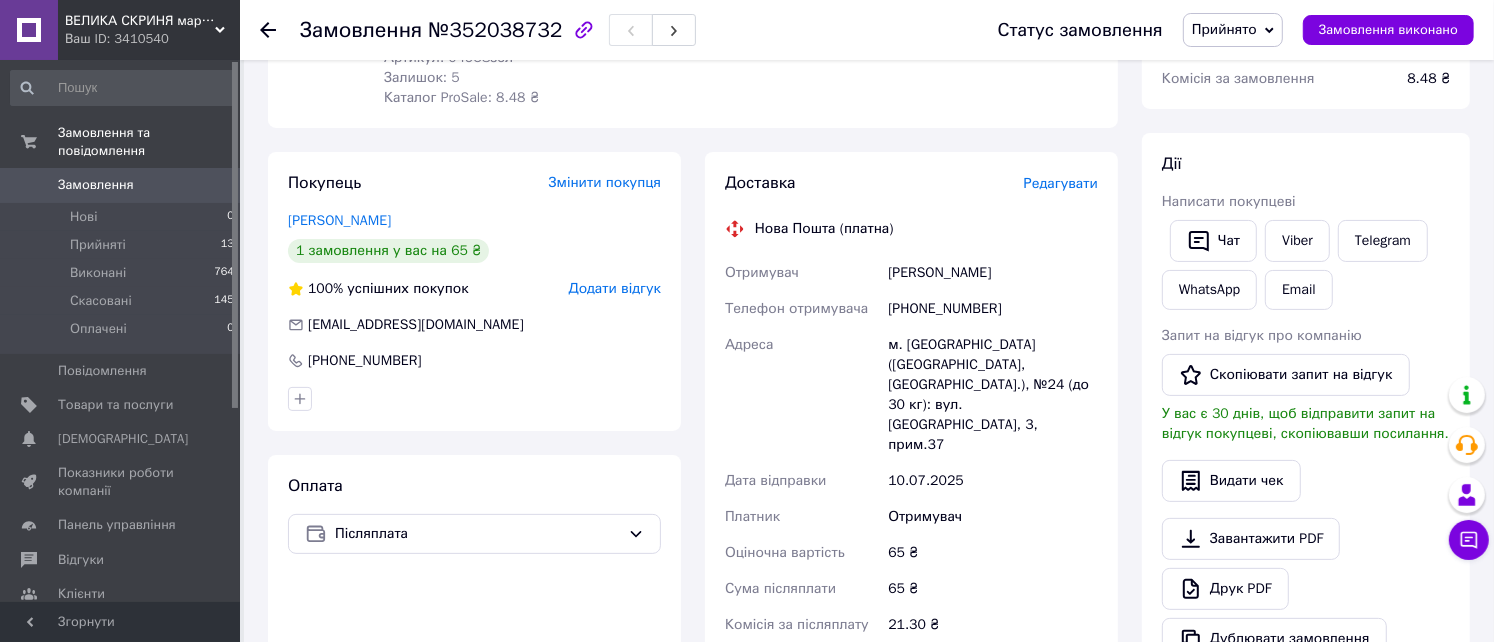 scroll, scrollTop: 400, scrollLeft: 0, axis: vertical 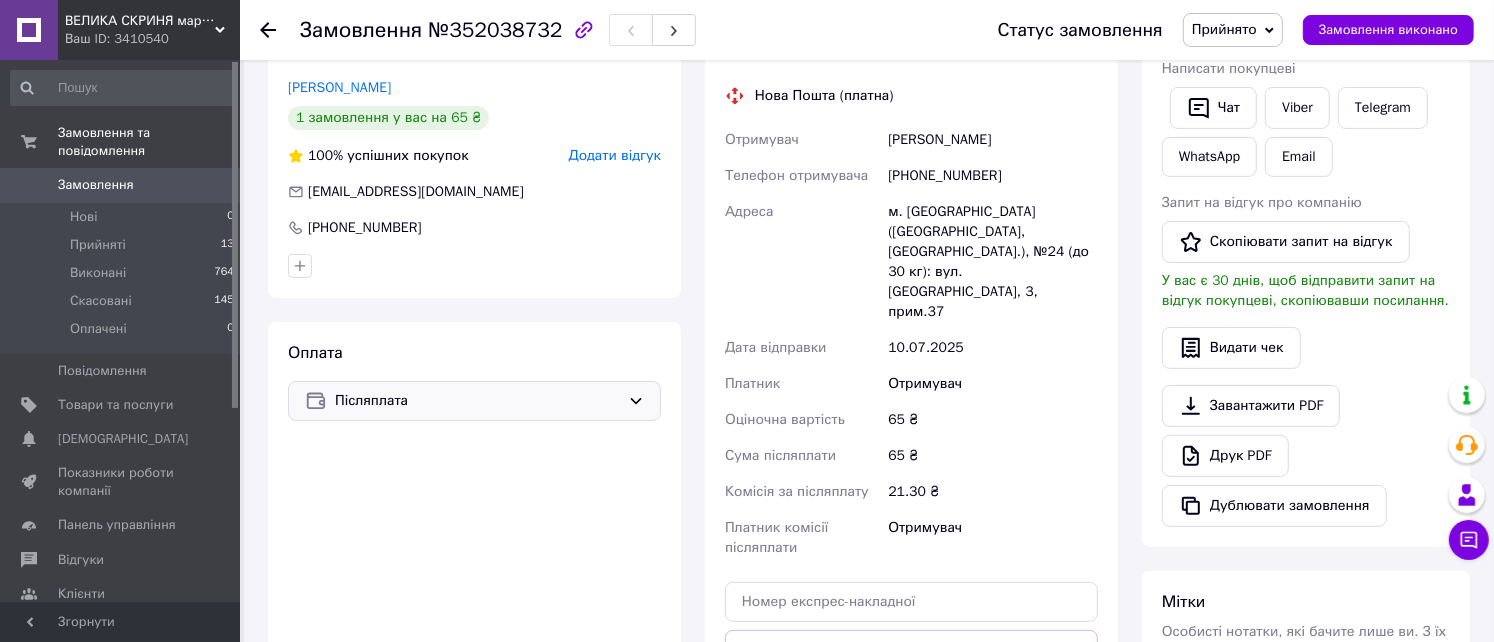 click on "Післяплата" at bounding box center (477, 401) 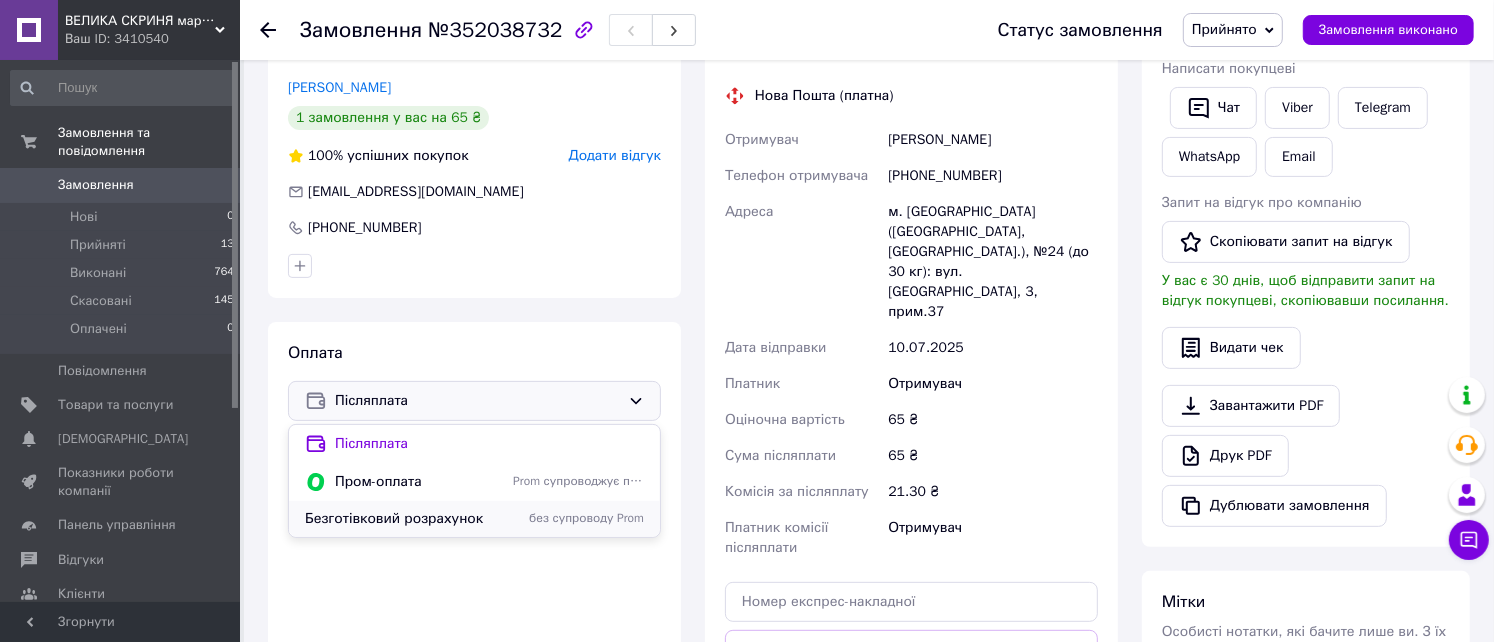 click on "Безготівковий розрахунок" at bounding box center [405, 519] 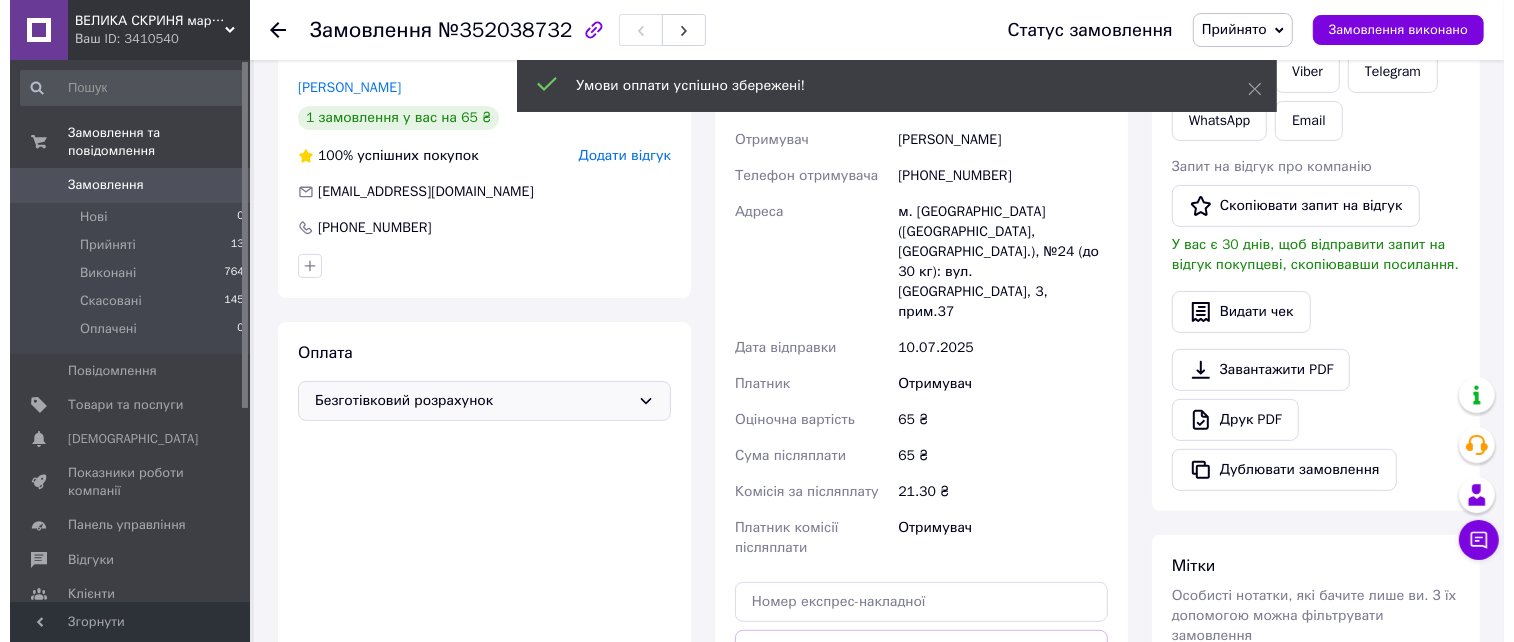 scroll, scrollTop: 267, scrollLeft: 0, axis: vertical 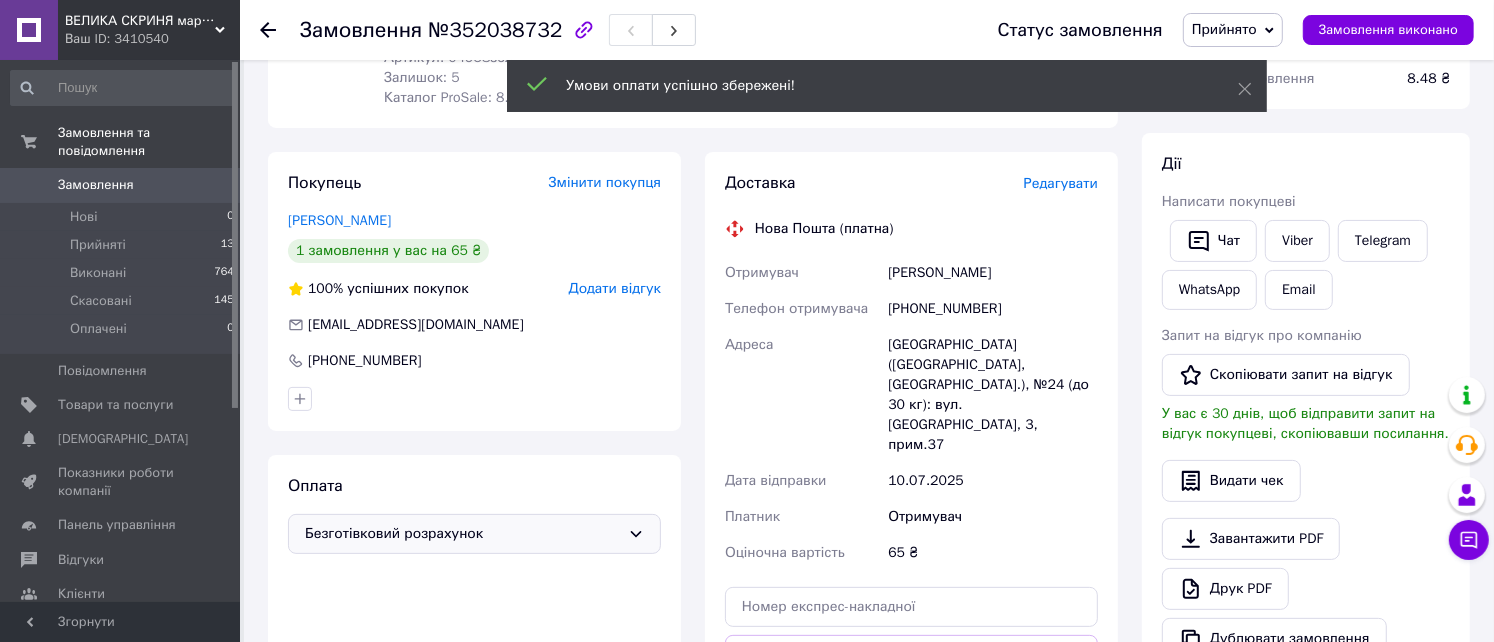 click on "Редагувати" at bounding box center (1061, 183) 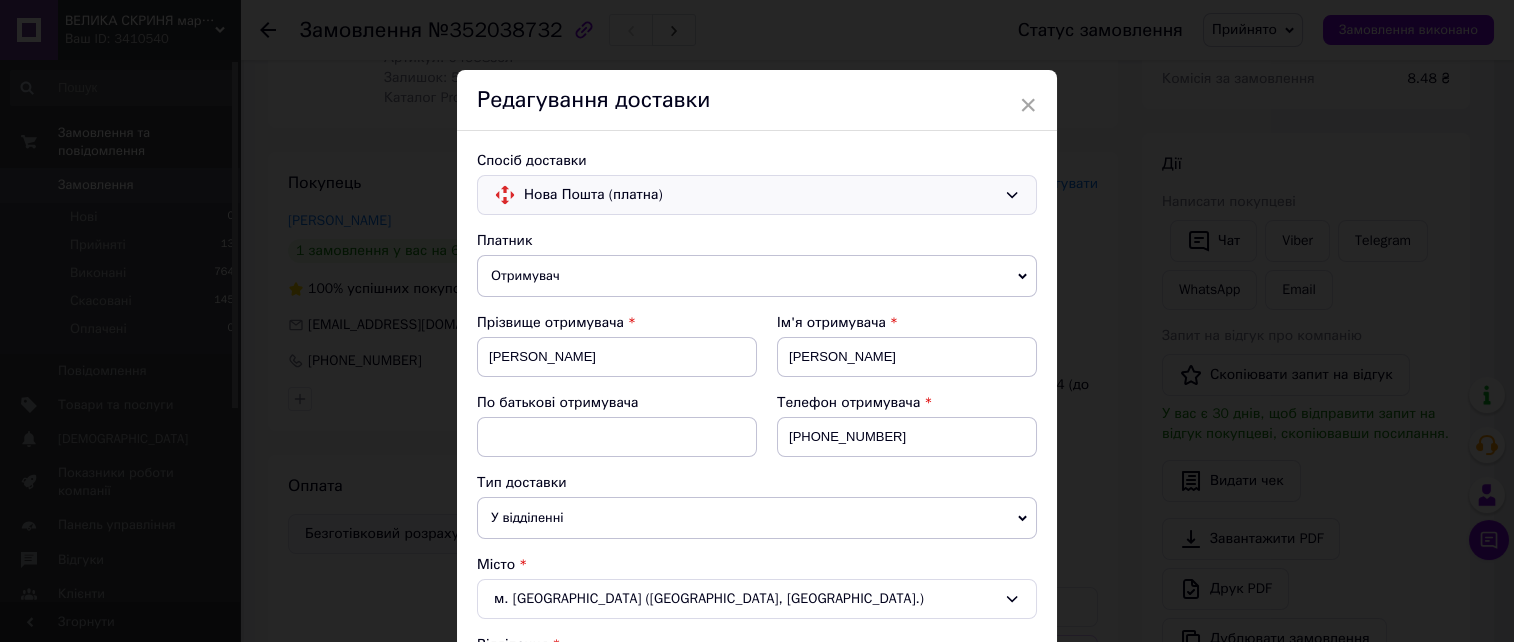 click 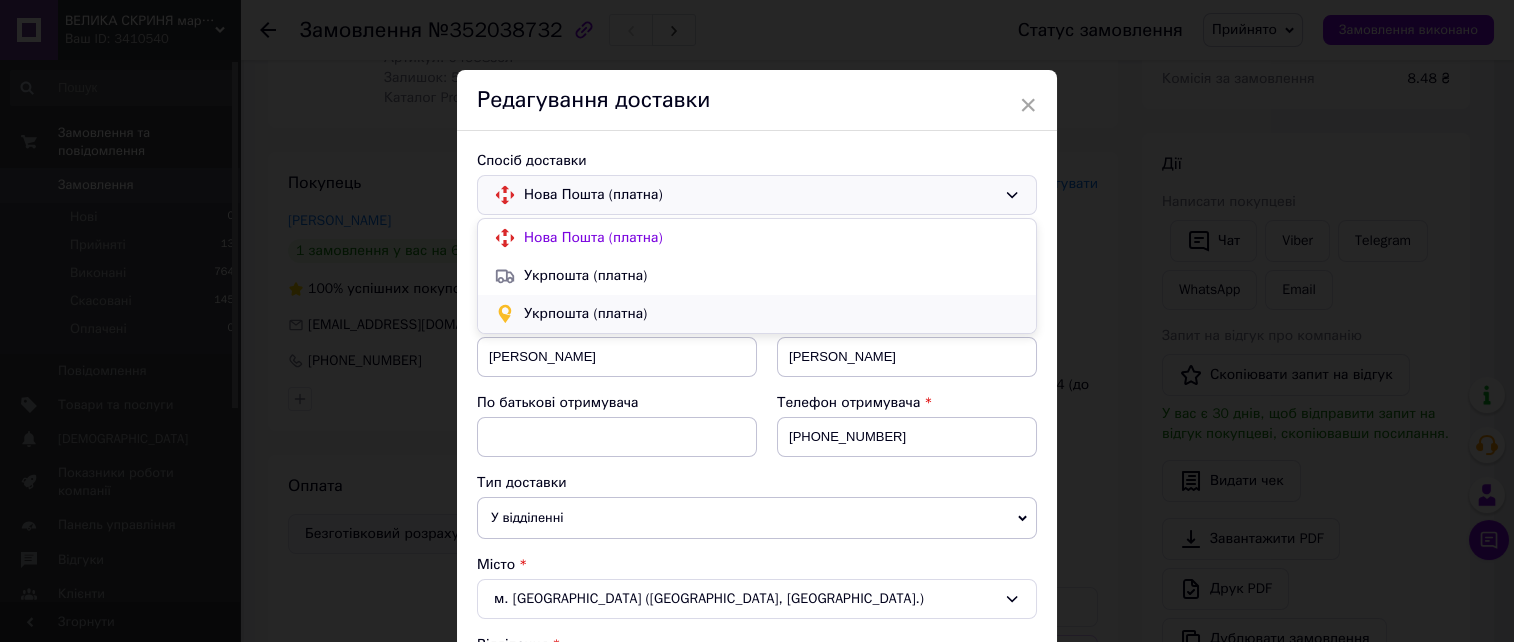 click on "Укрпошта (платна)" at bounding box center (772, 314) 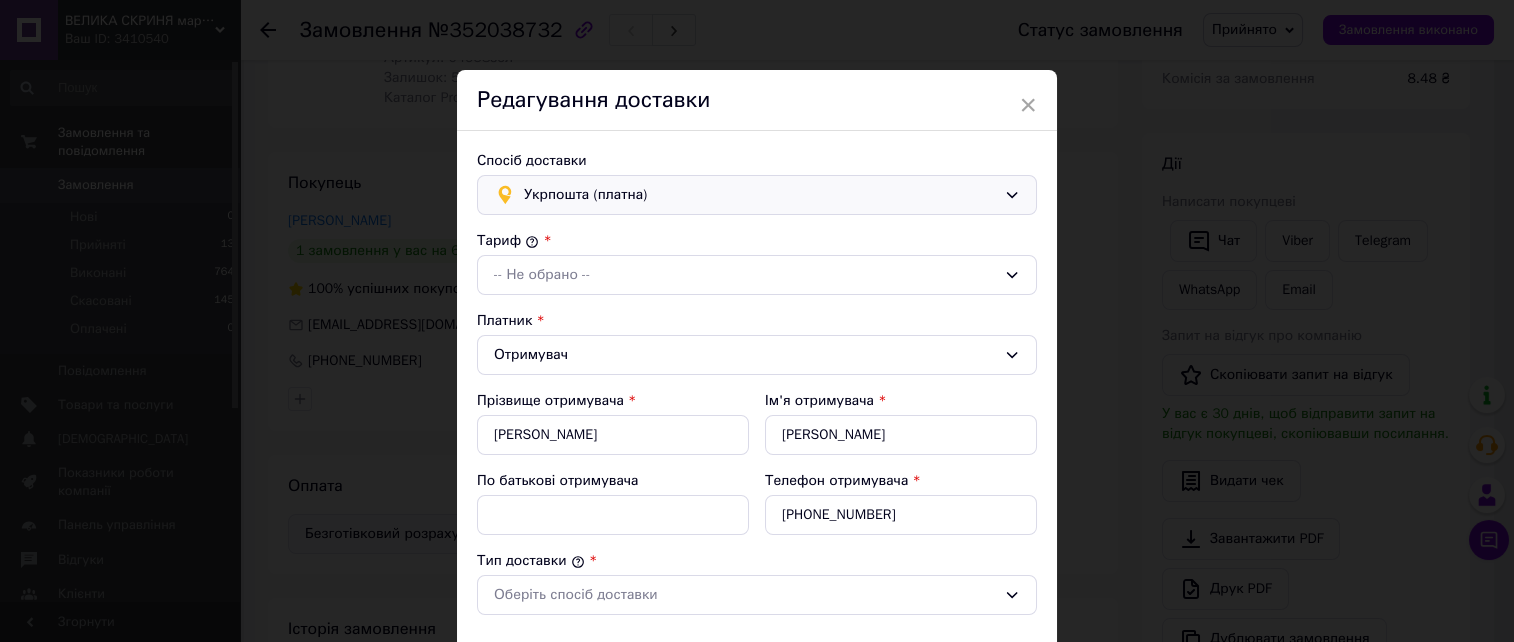 type on "65" 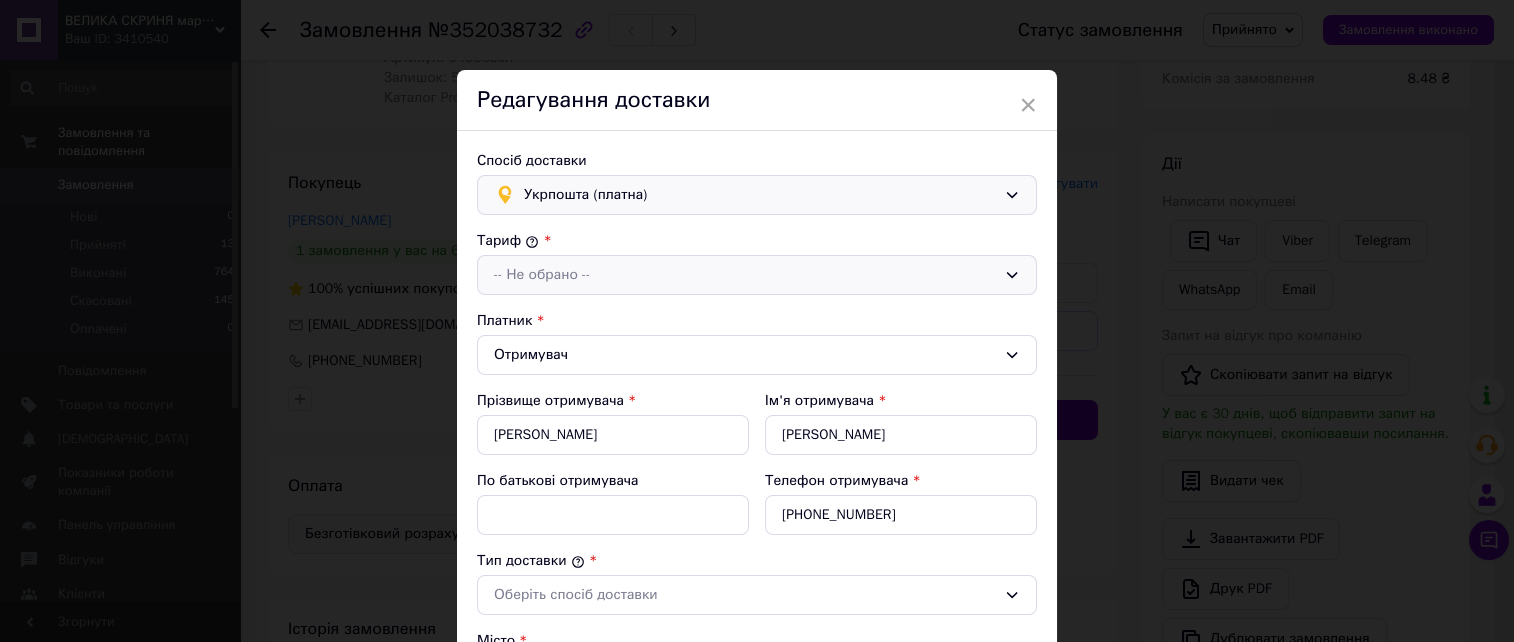 click on "-- Не обрано --" at bounding box center [745, 275] 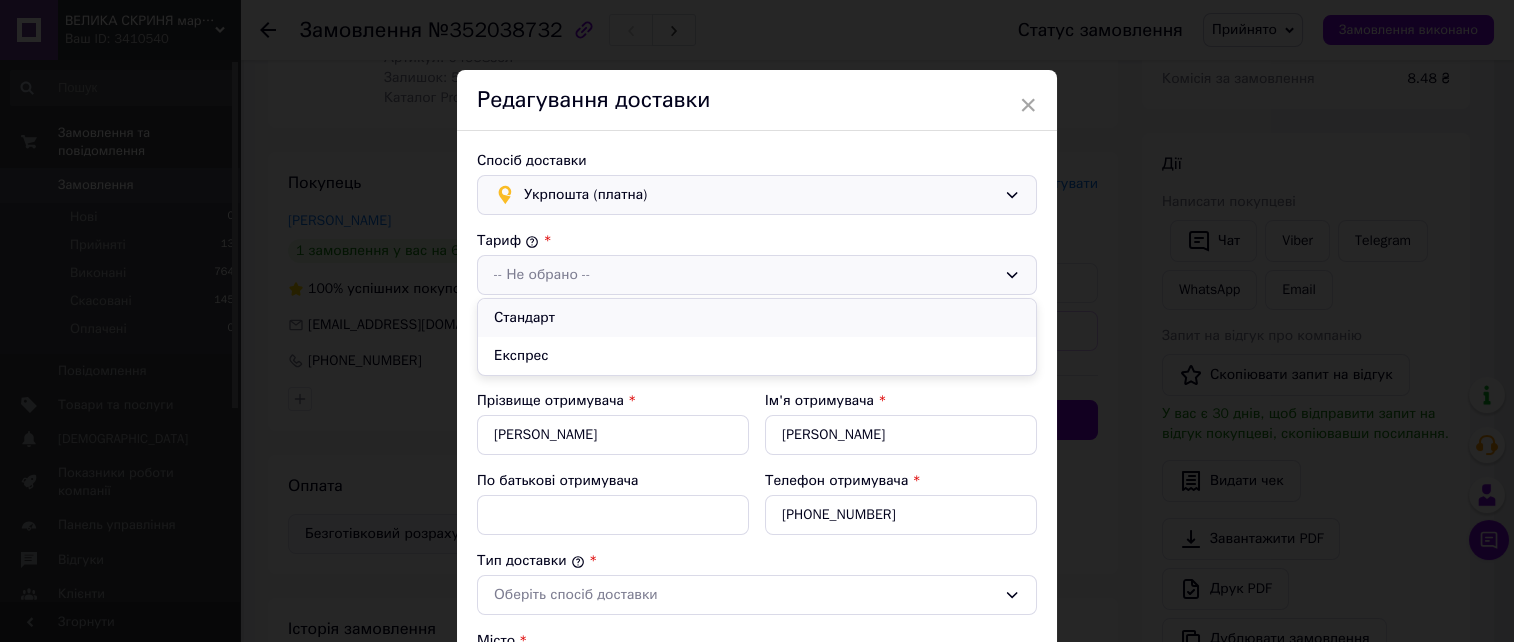 click on "Стандарт" at bounding box center (757, 318) 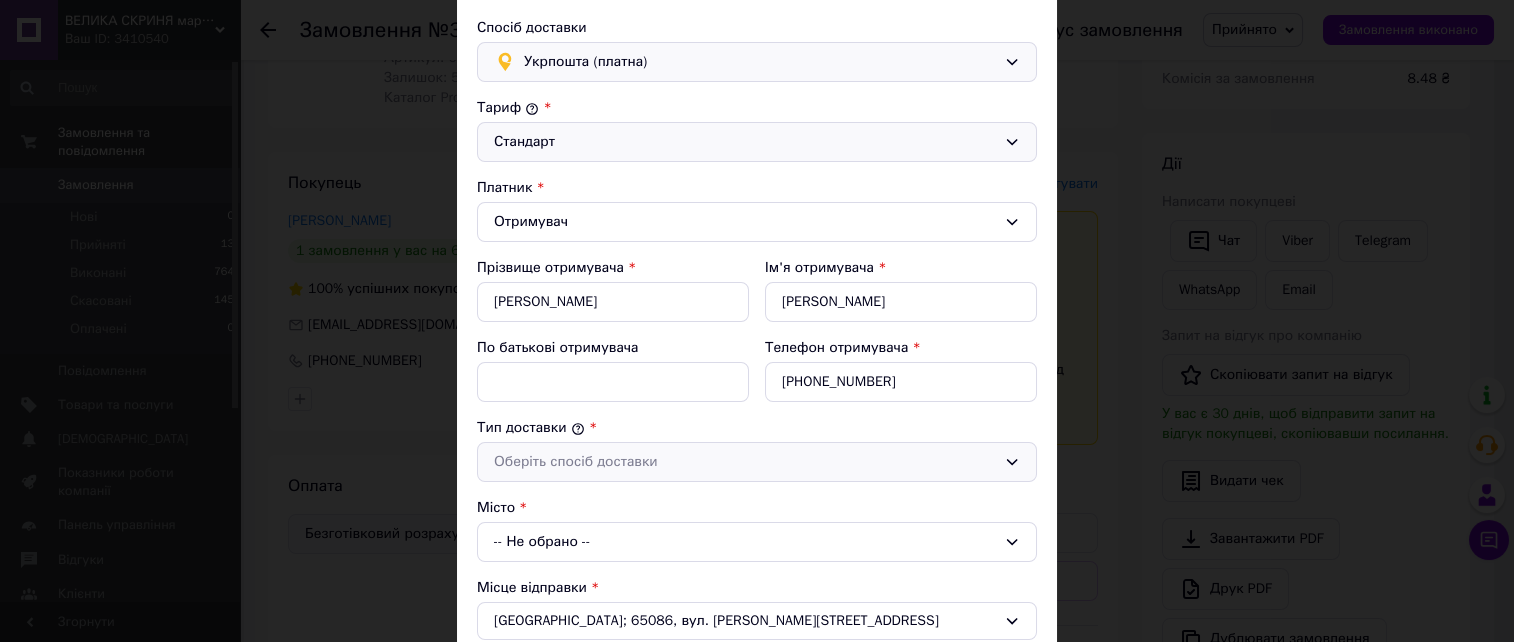 scroll, scrollTop: 267, scrollLeft: 0, axis: vertical 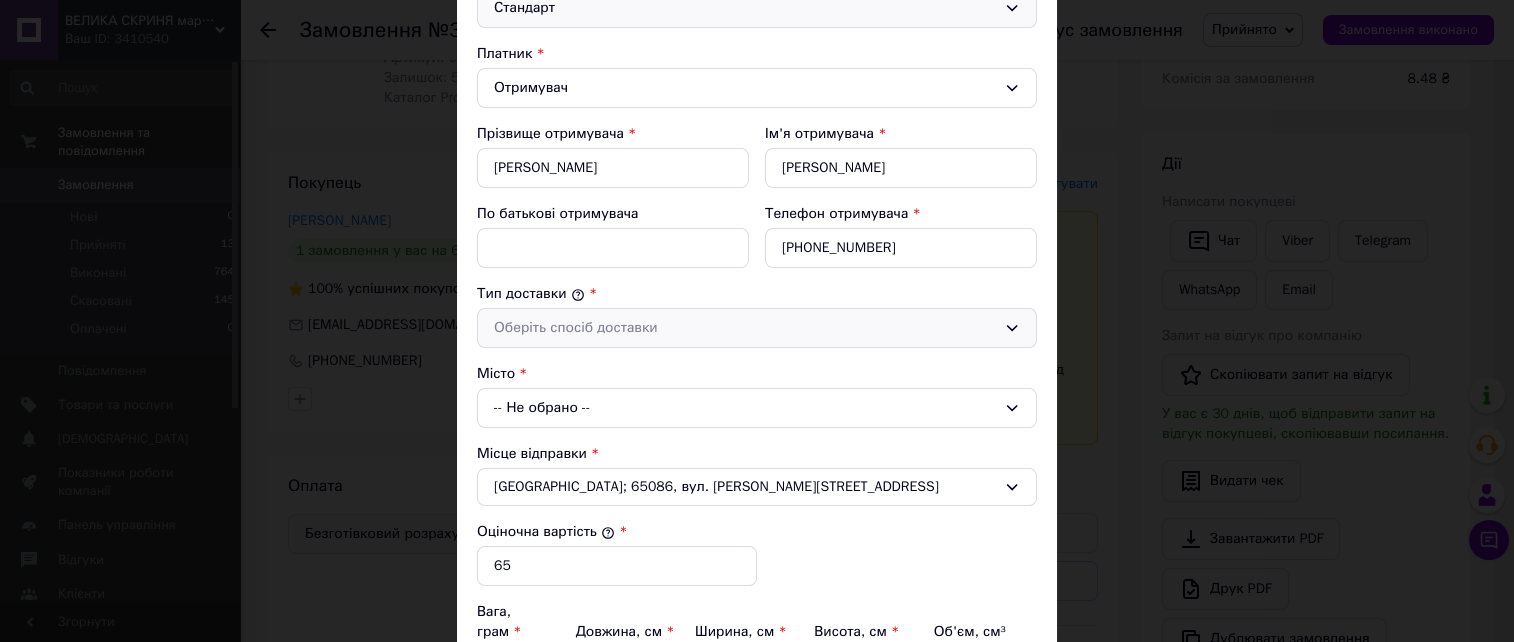 click on "Оберіть спосіб доставки" at bounding box center (757, 328) 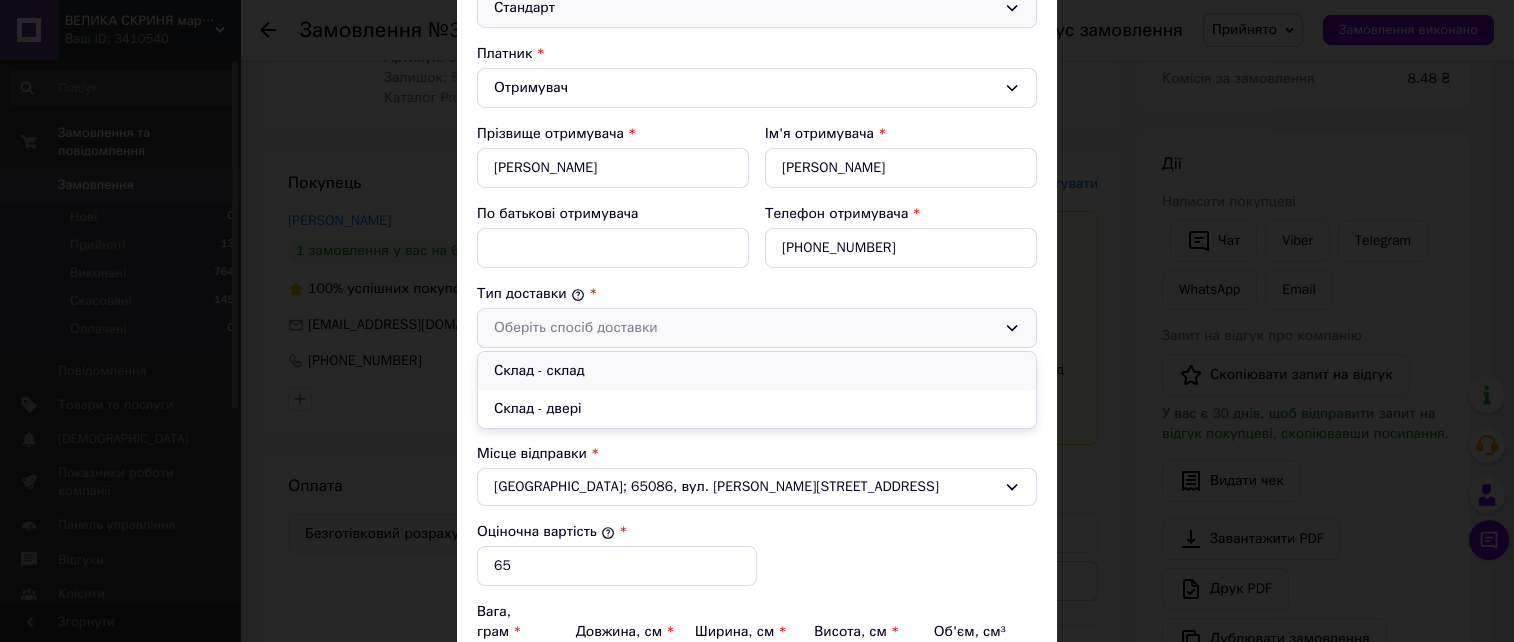 click on "Склад - склад" at bounding box center (757, 371) 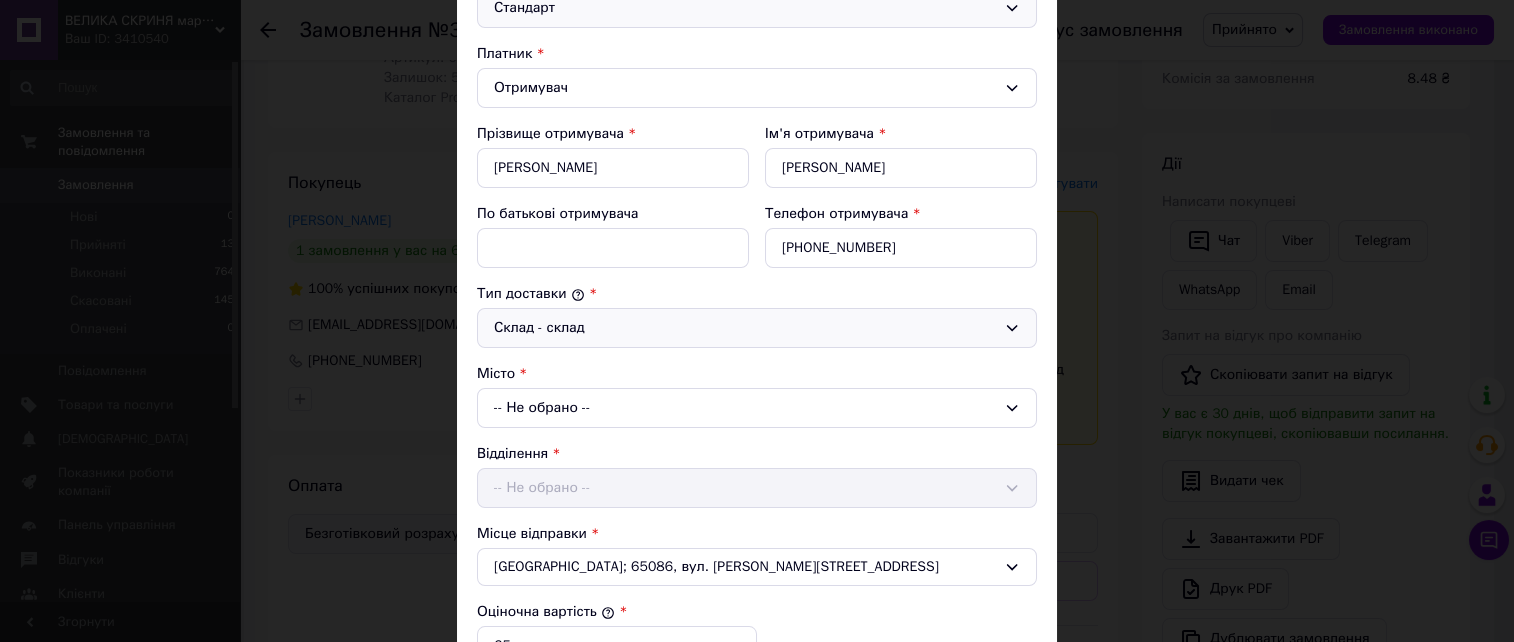 scroll, scrollTop: 400, scrollLeft: 0, axis: vertical 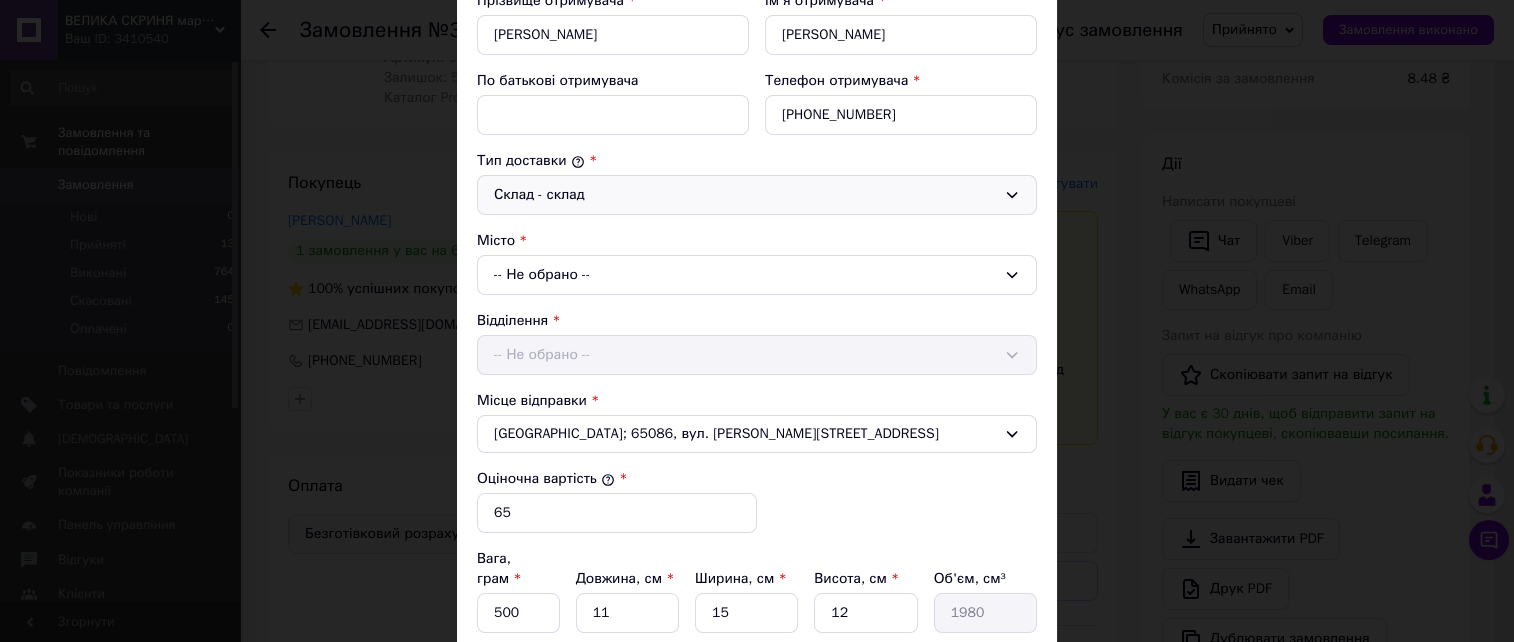 click on "-- Не обрано --" at bounding box center [757, 275] 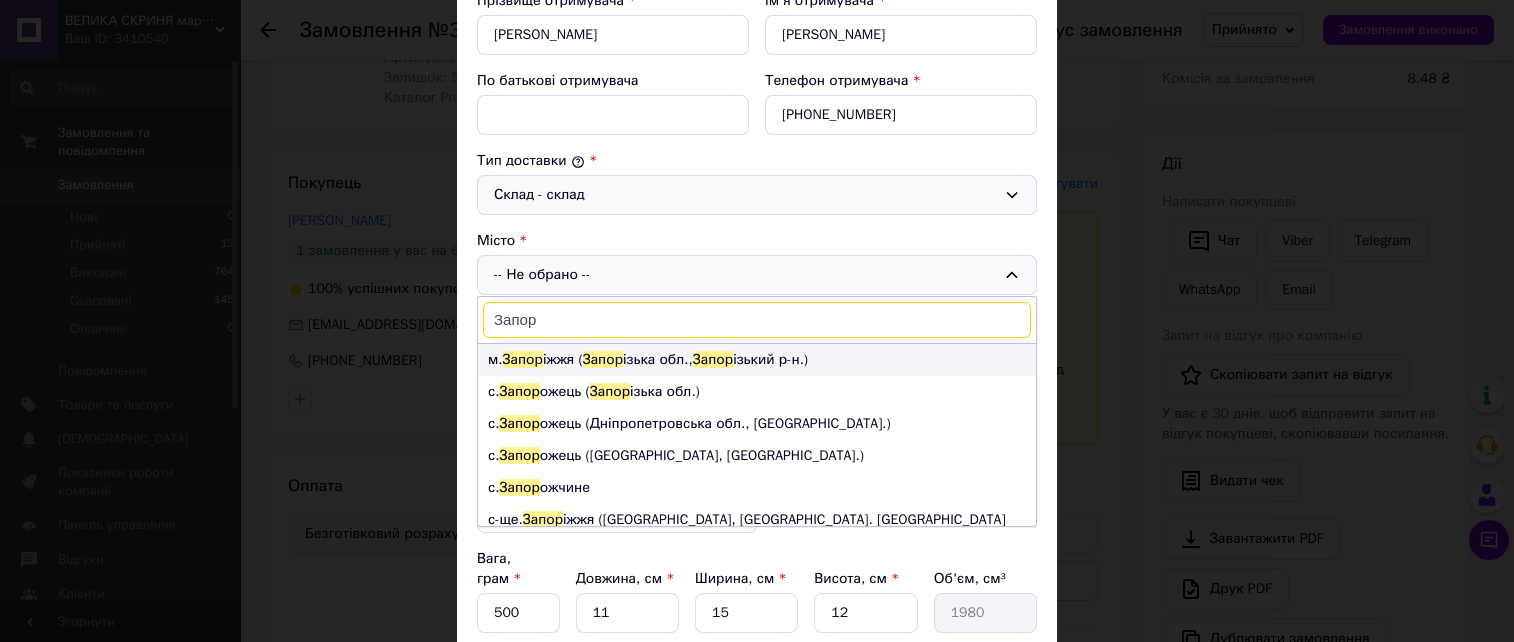 type on "Запор" 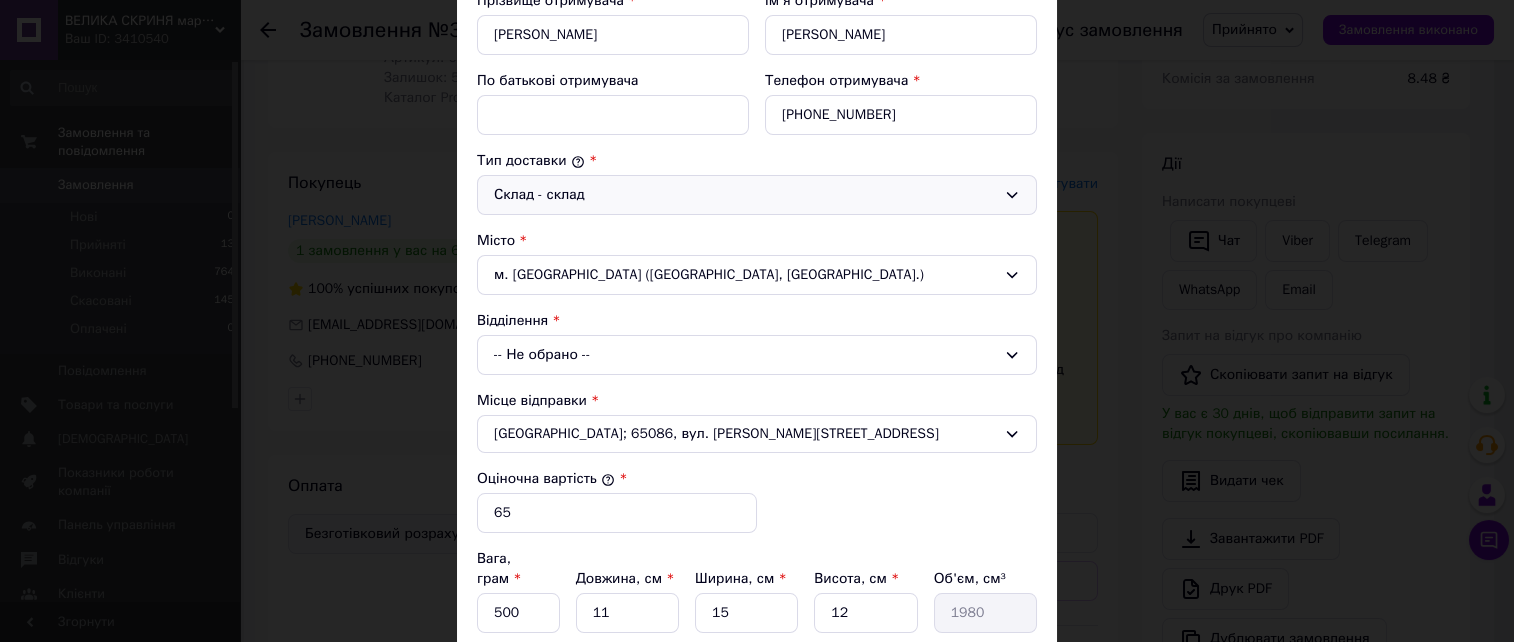 click on "-- Не обрано --" at bounding box center (757, 355) 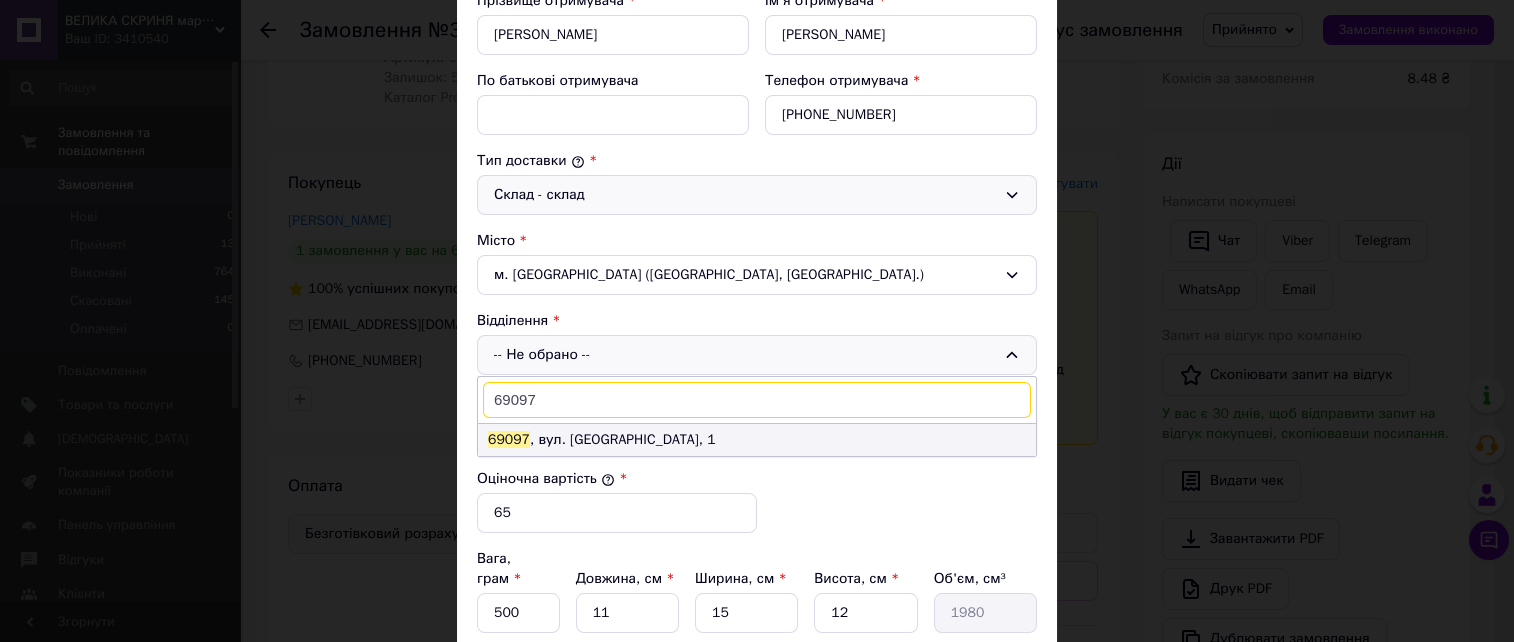 type on "69097" 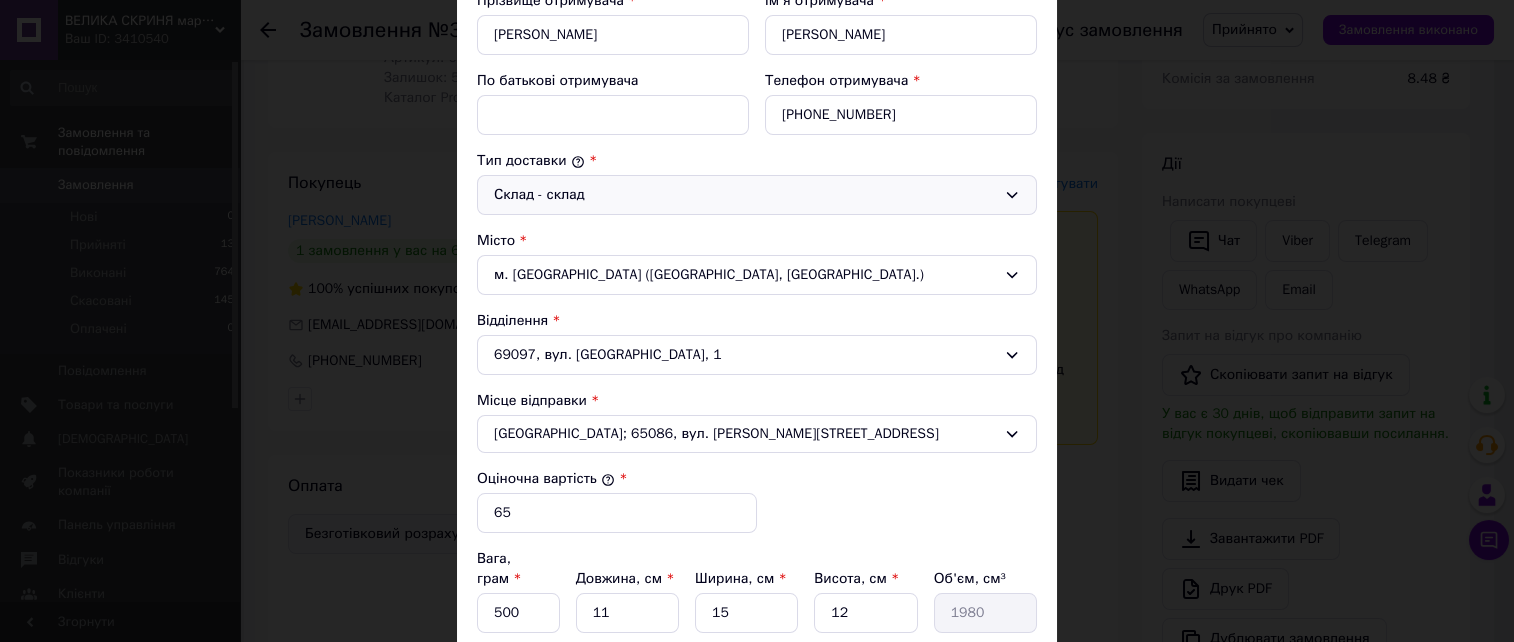 scroll, scrollTop: 533, scrollLeft: 0, axis: vertical 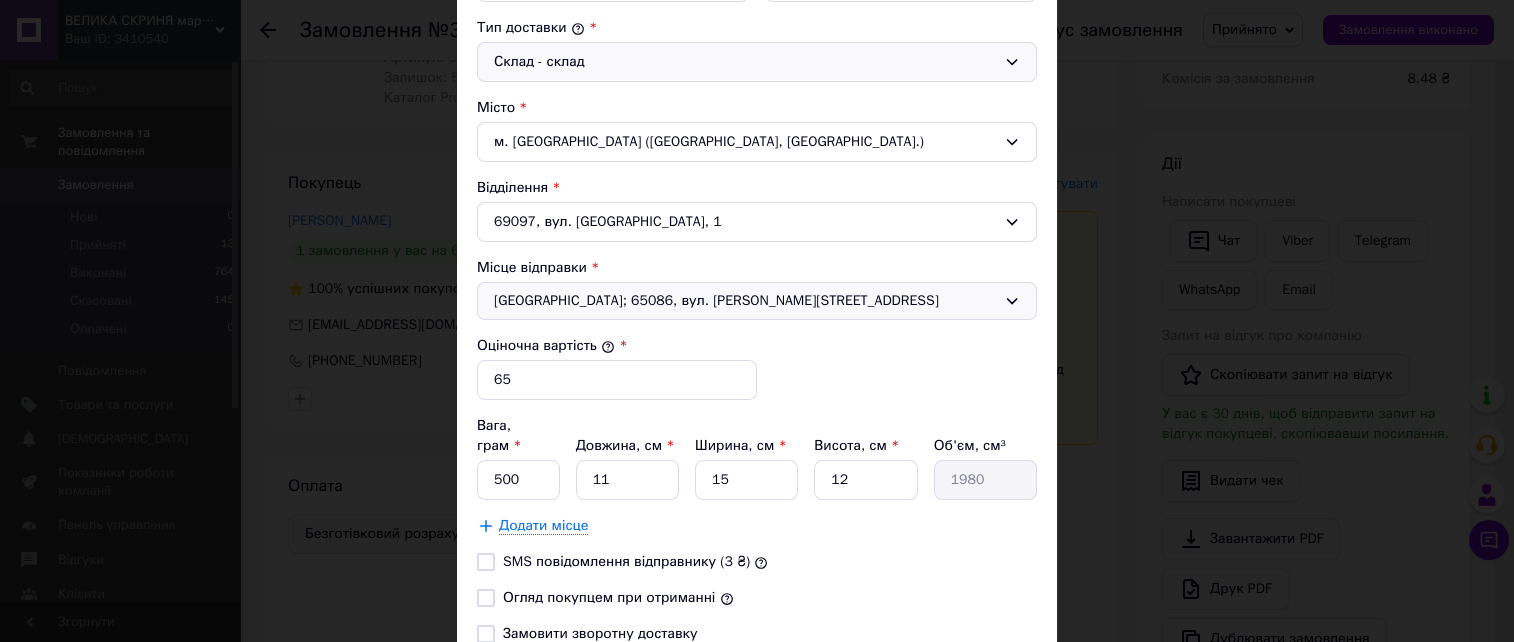 click 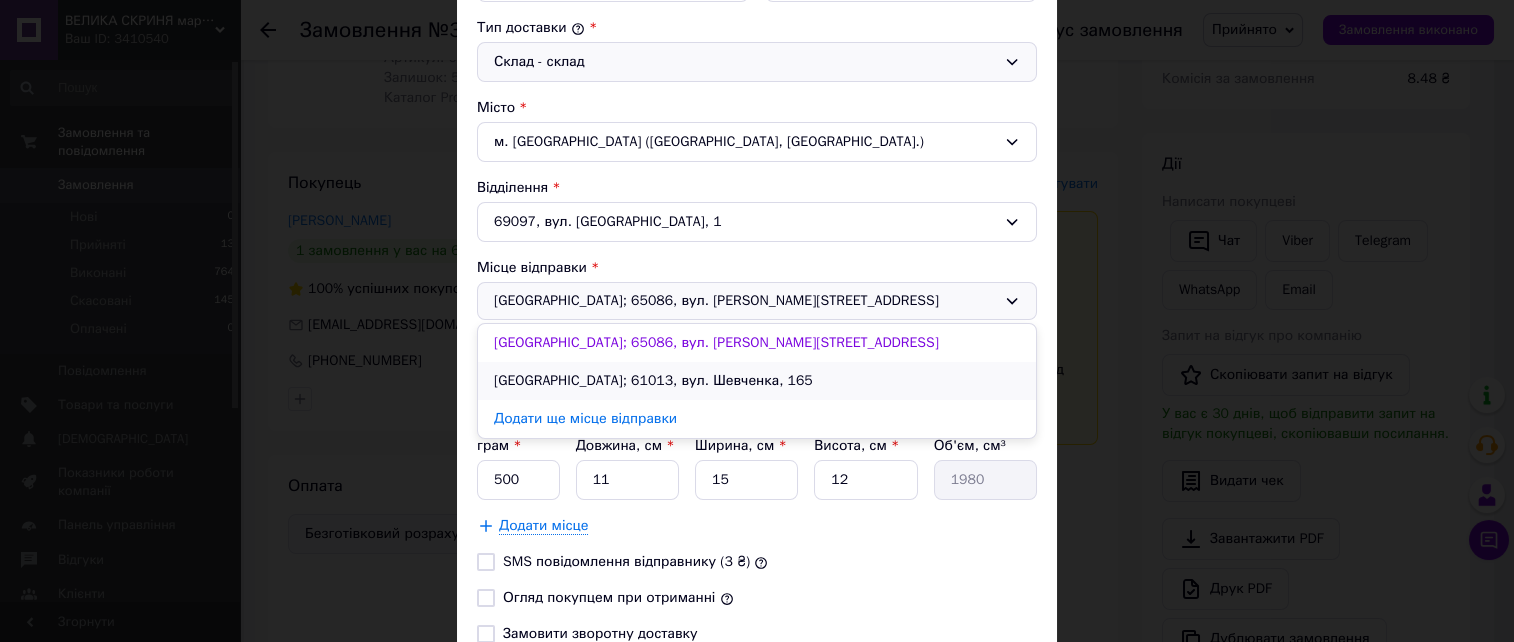 click on "[GEOGRAPHIC_DATA]; 61013, вул. Шевченка, 165" at bounding box center [757, 381] 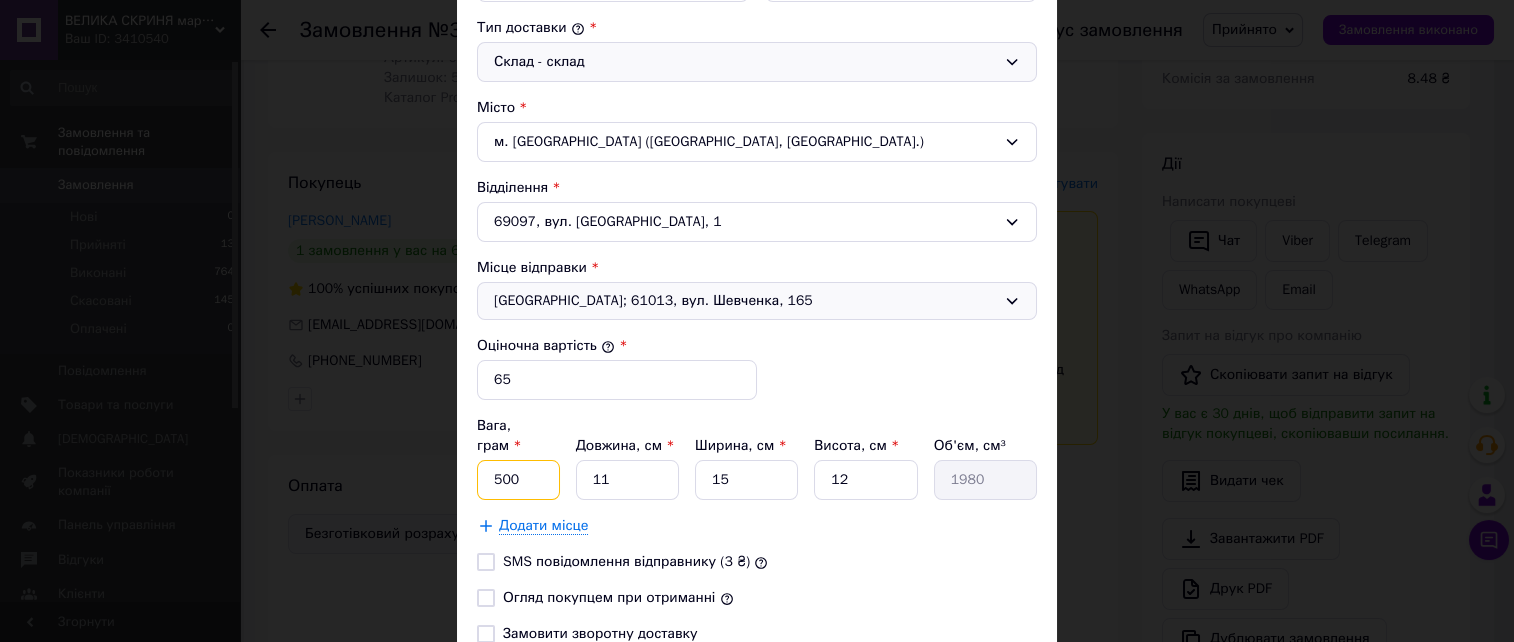 drag, startPoint x: 522, startPoint y: 454, endPoint x: 467, endPoint y: 449, distance: 55.226807 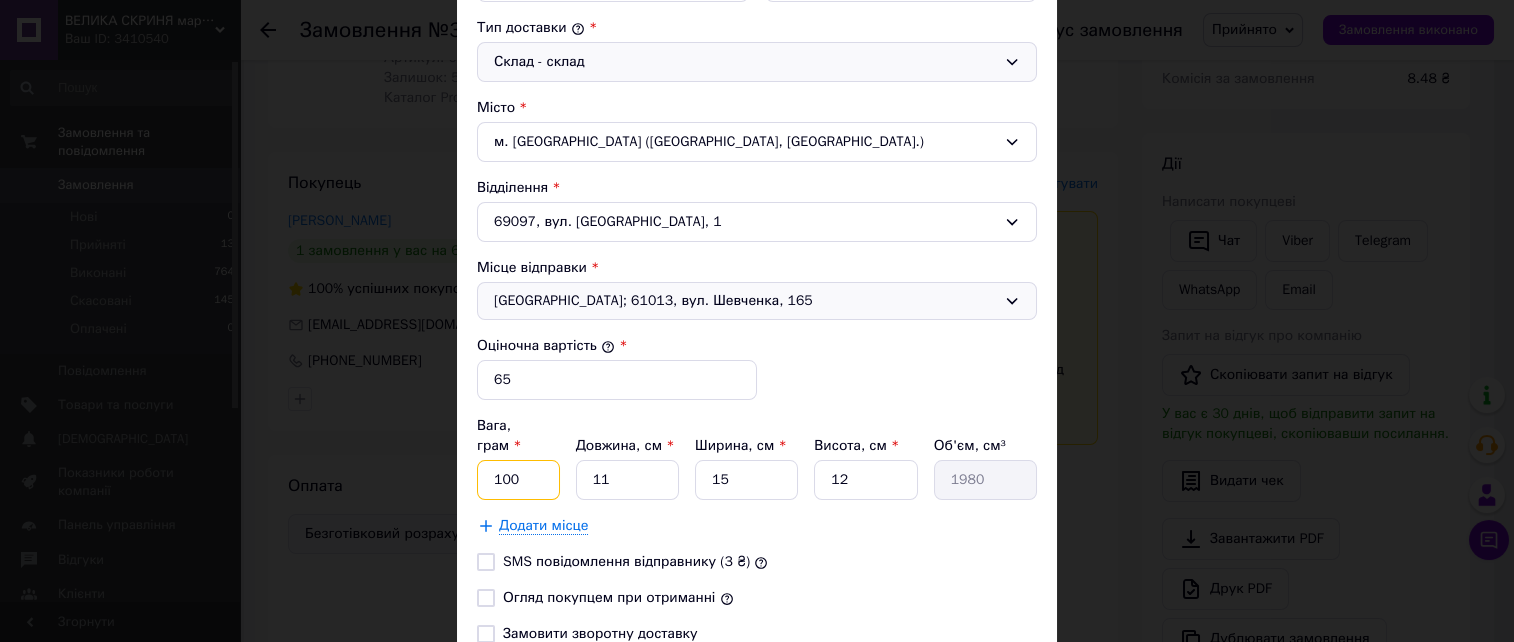 type on "100" 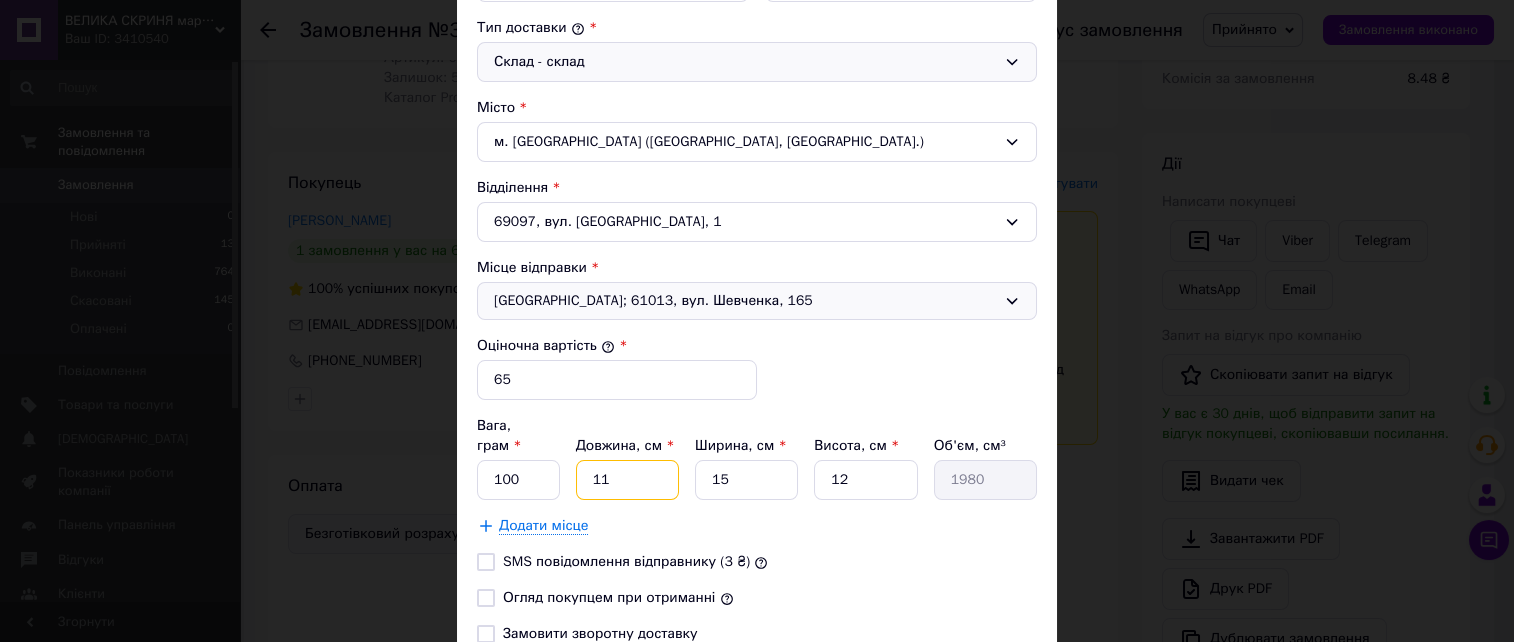 drag, startPoint x: 614, startPoint y: 457, endPoint x: 578, endPoint y: 456, distance: 36.013885 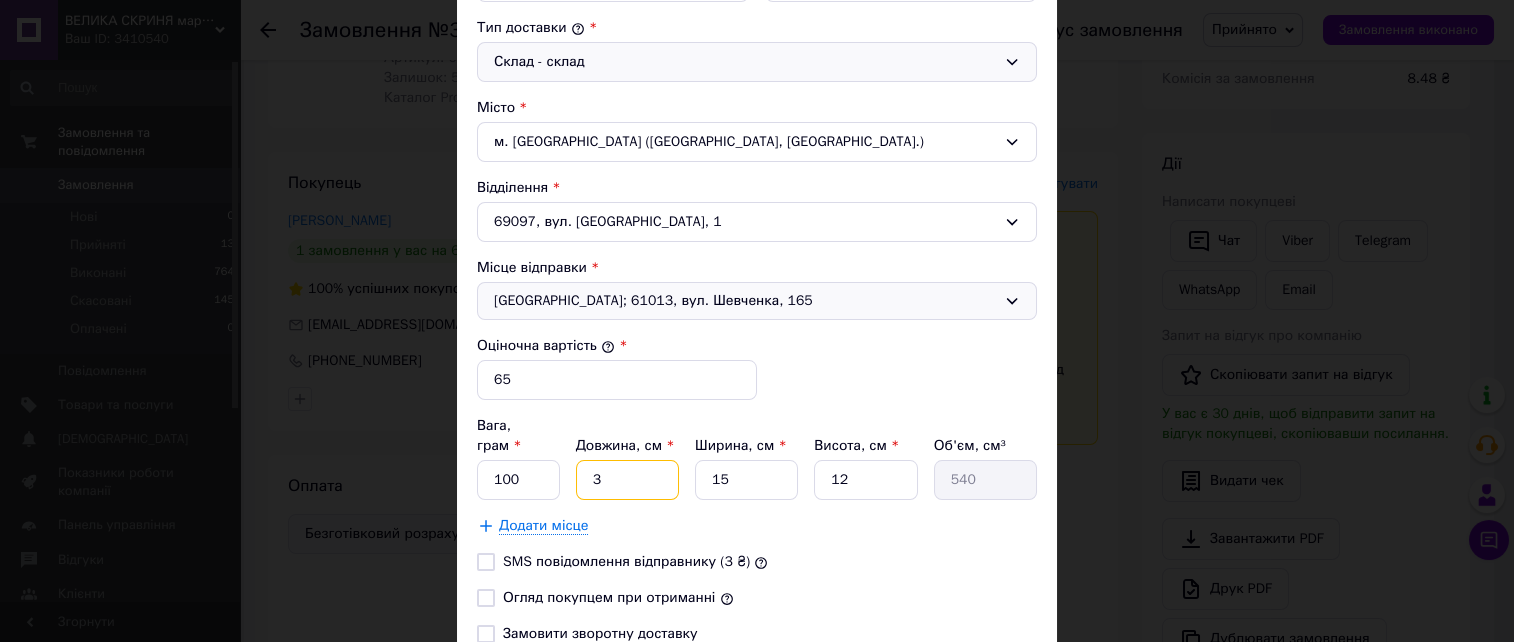 type on "34" 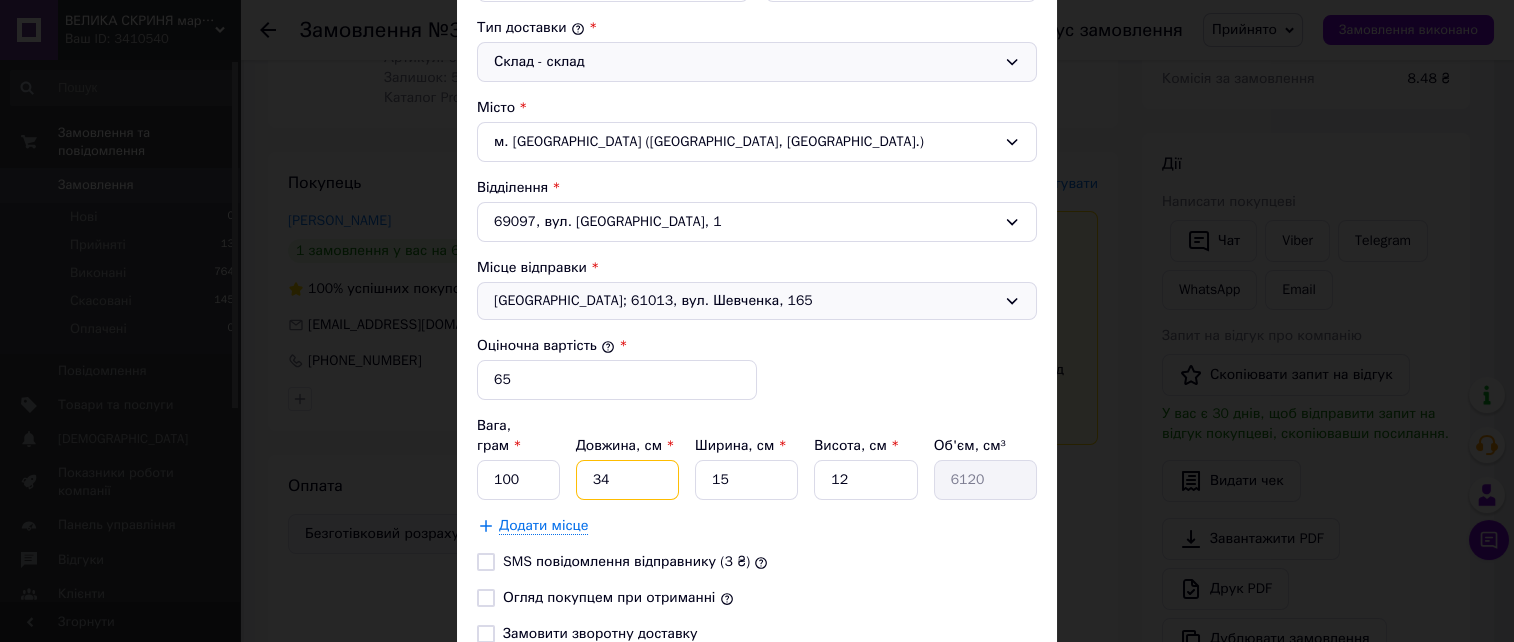 type on "34" 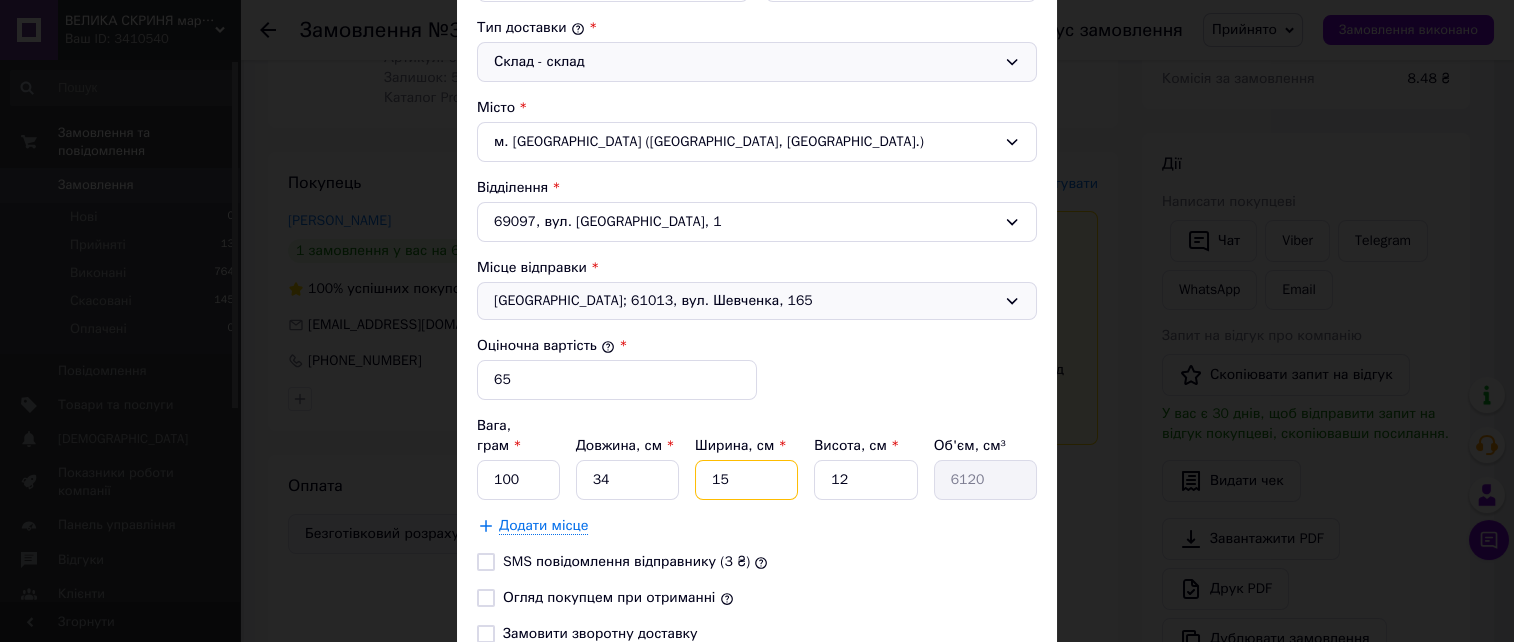 drag, startPoint x: 745, startPoint y: 457, endPoint x: 693, endPoint y: 457, distance: 52 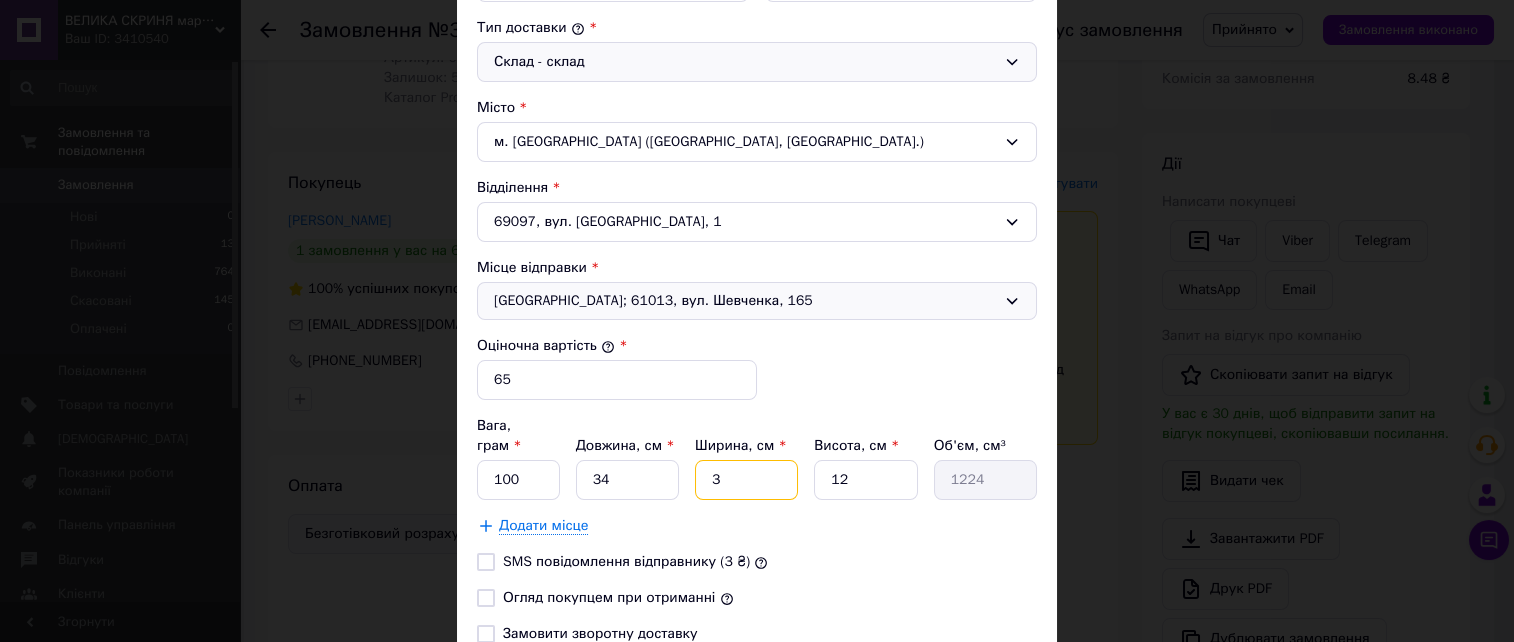type on "34" 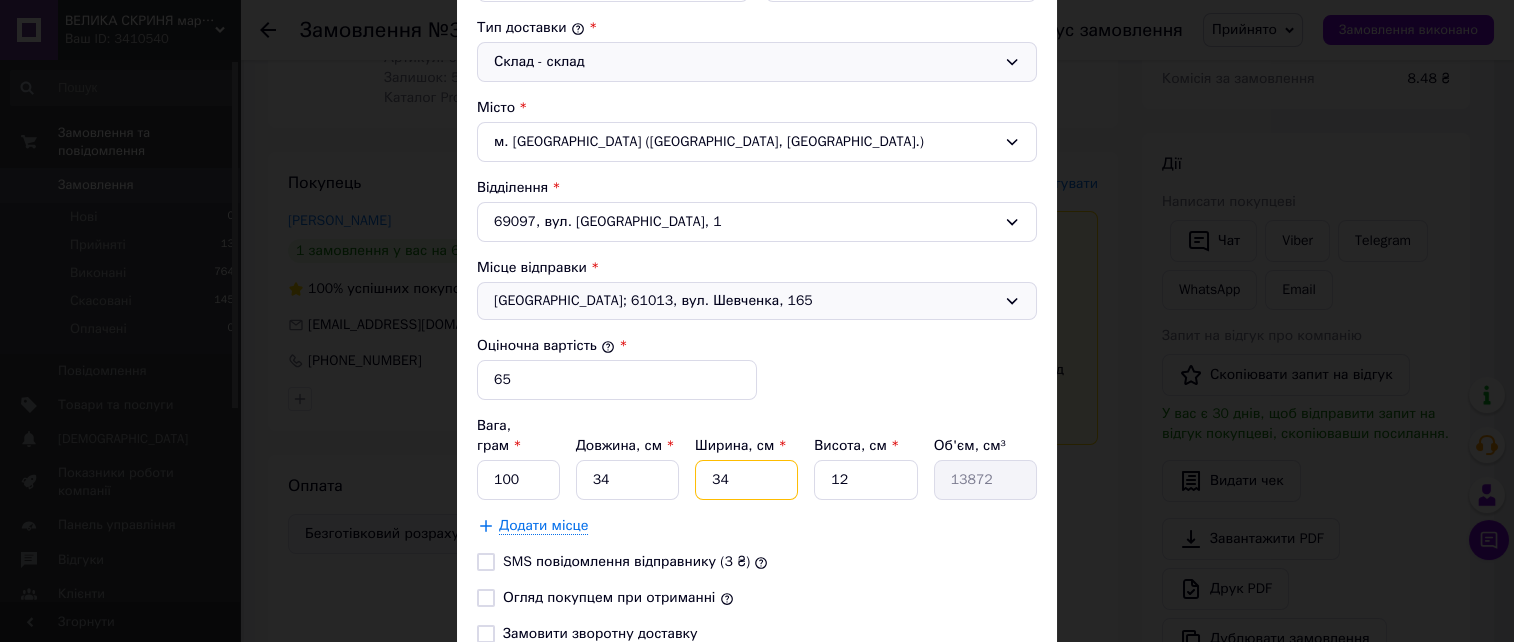 type on "34" 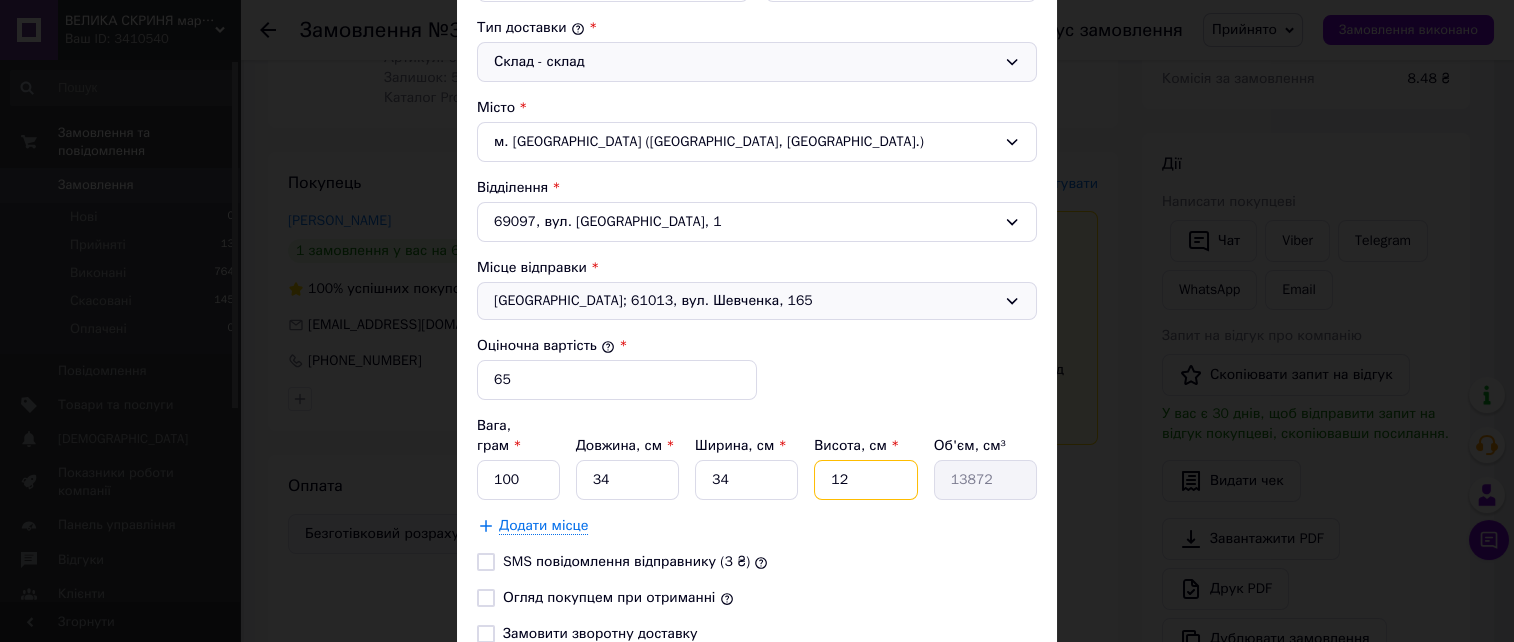 drag, startPoint x: 850, startPoint y: 459, endPoint x: 827, endPoint y: 457, distance: 23.086792 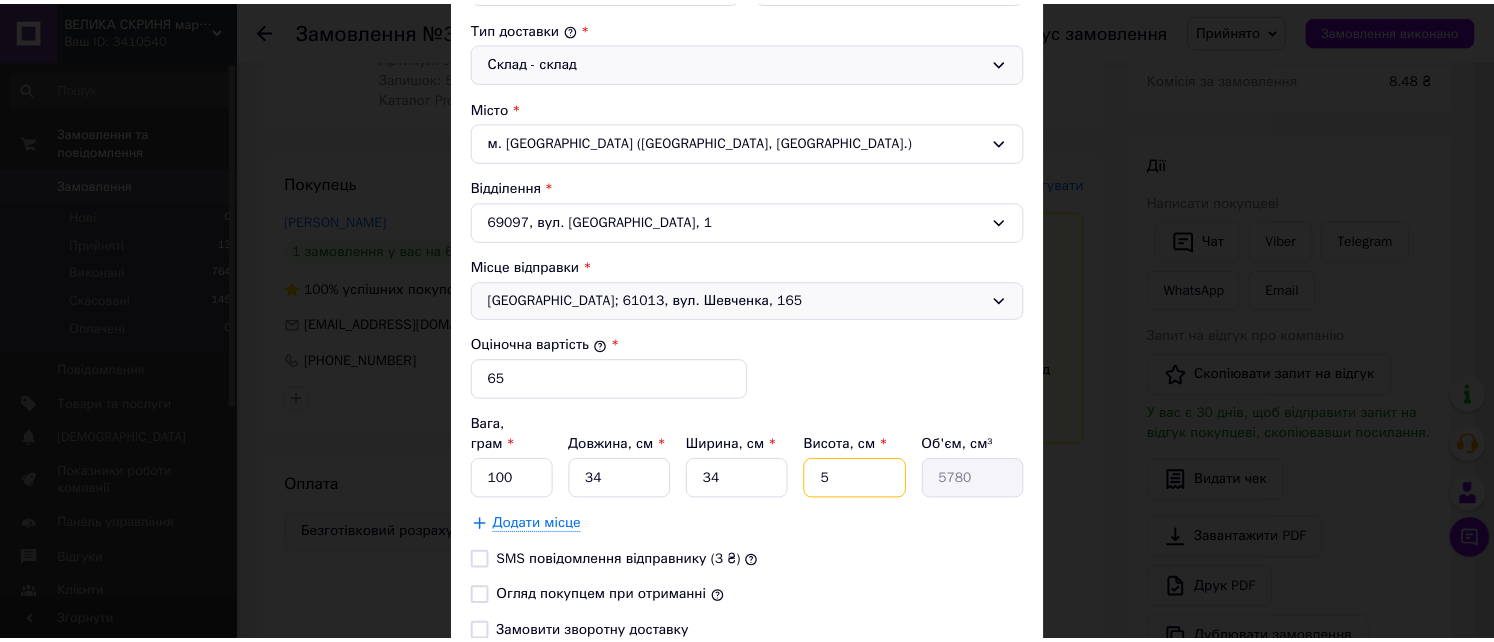 scroll, scrollTop: 666, scrollLeft: 0, axis: vertical 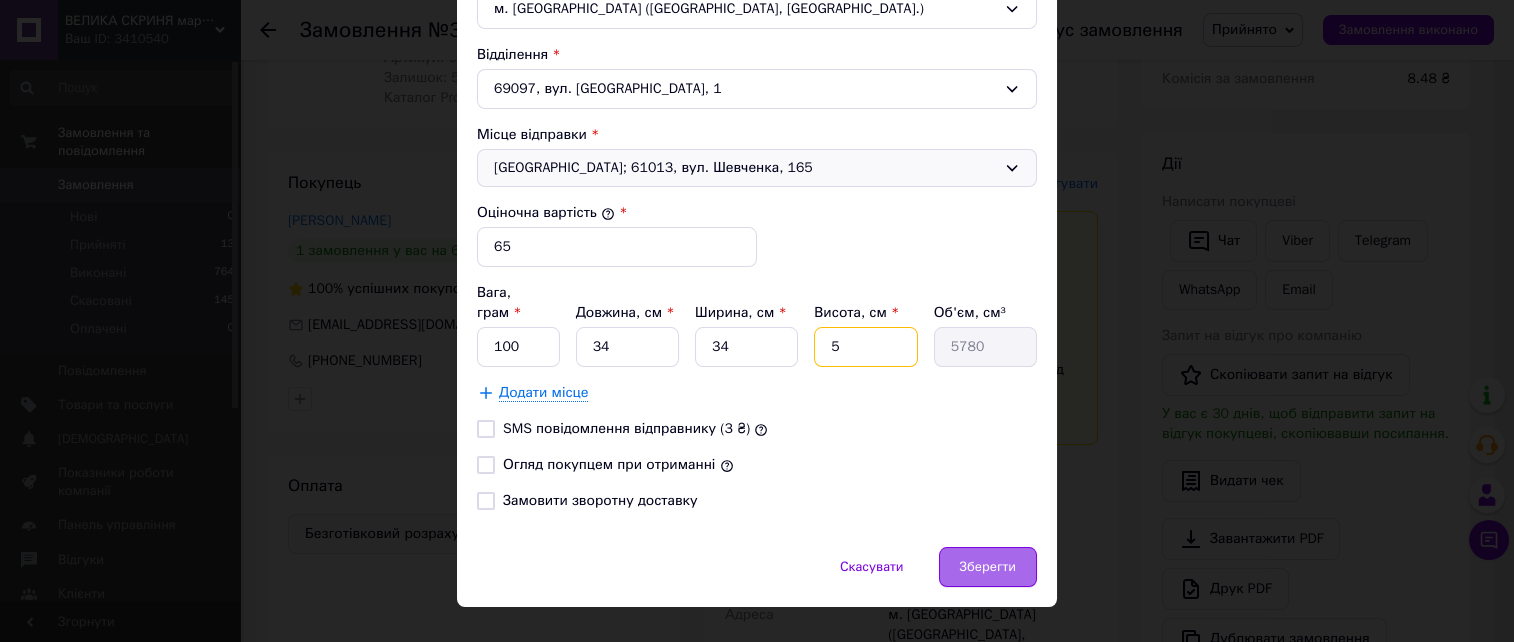 type on "5" 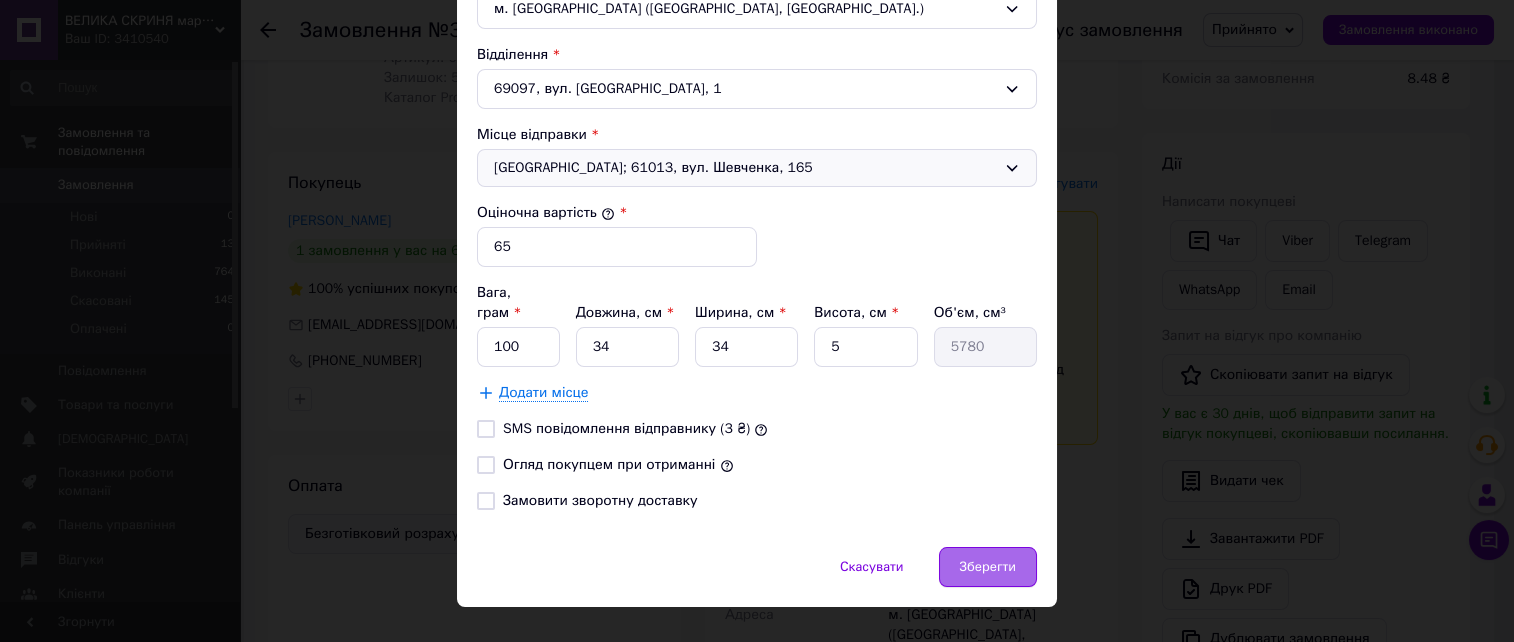 click on "Зберегти" at bounding box center [988, 567] 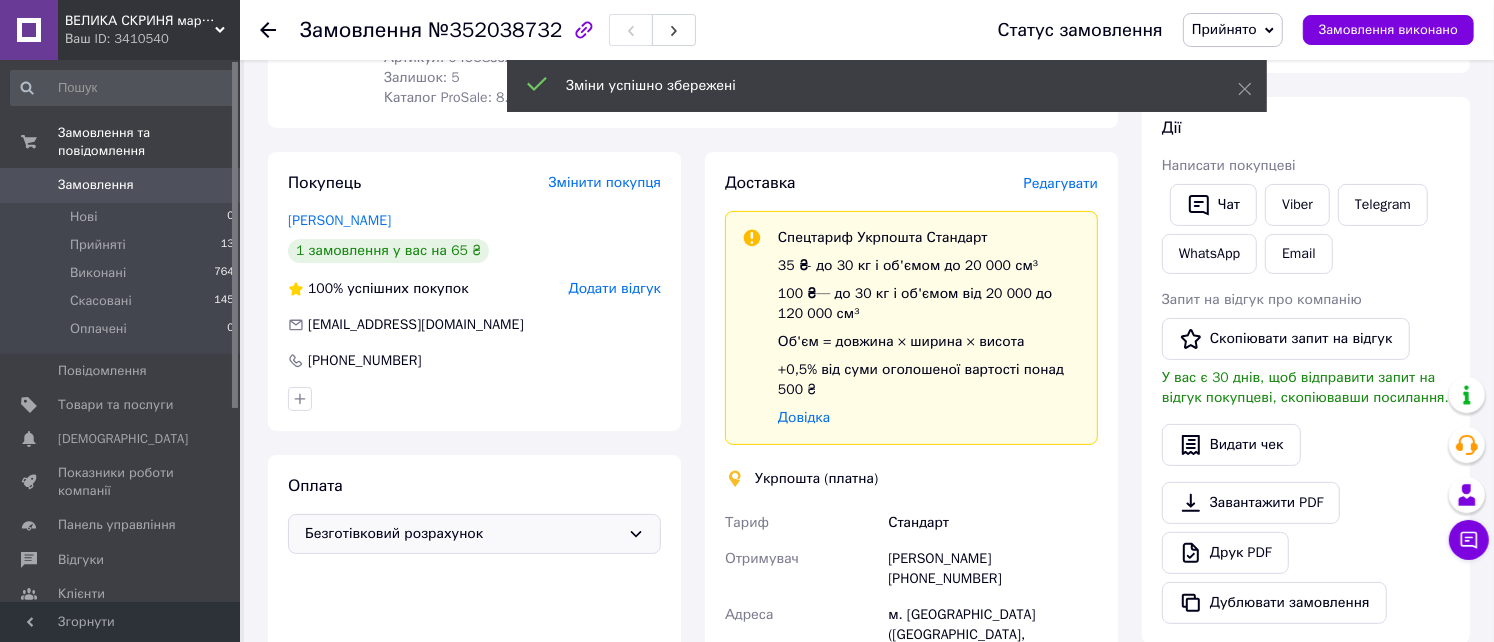 scroll, scrollTop: 400, scrollLeft: 0, axis: vertical 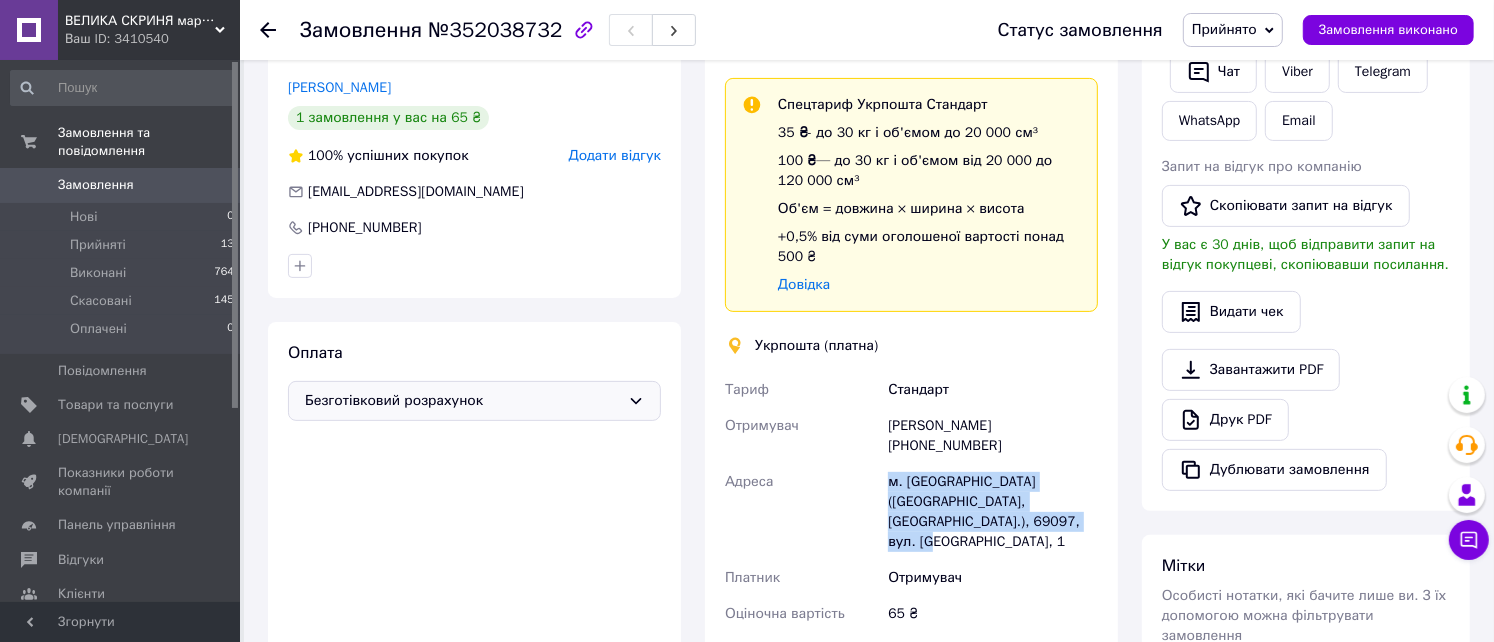 drag, startPoint x: 890, startPoint y: 464, endPoint x: 993, endPoint y: 504, distance: 110.49435 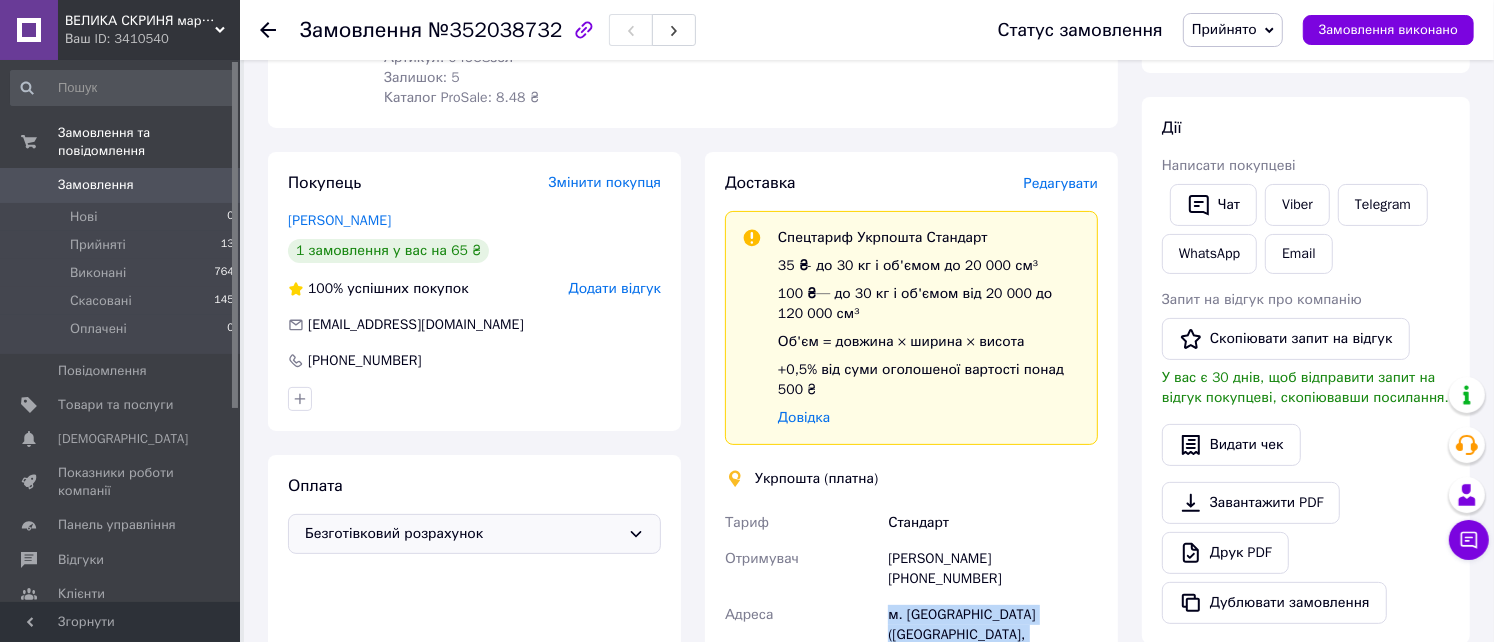 scroll, scrollTop: 0, scrollLeft: 0, axis: both 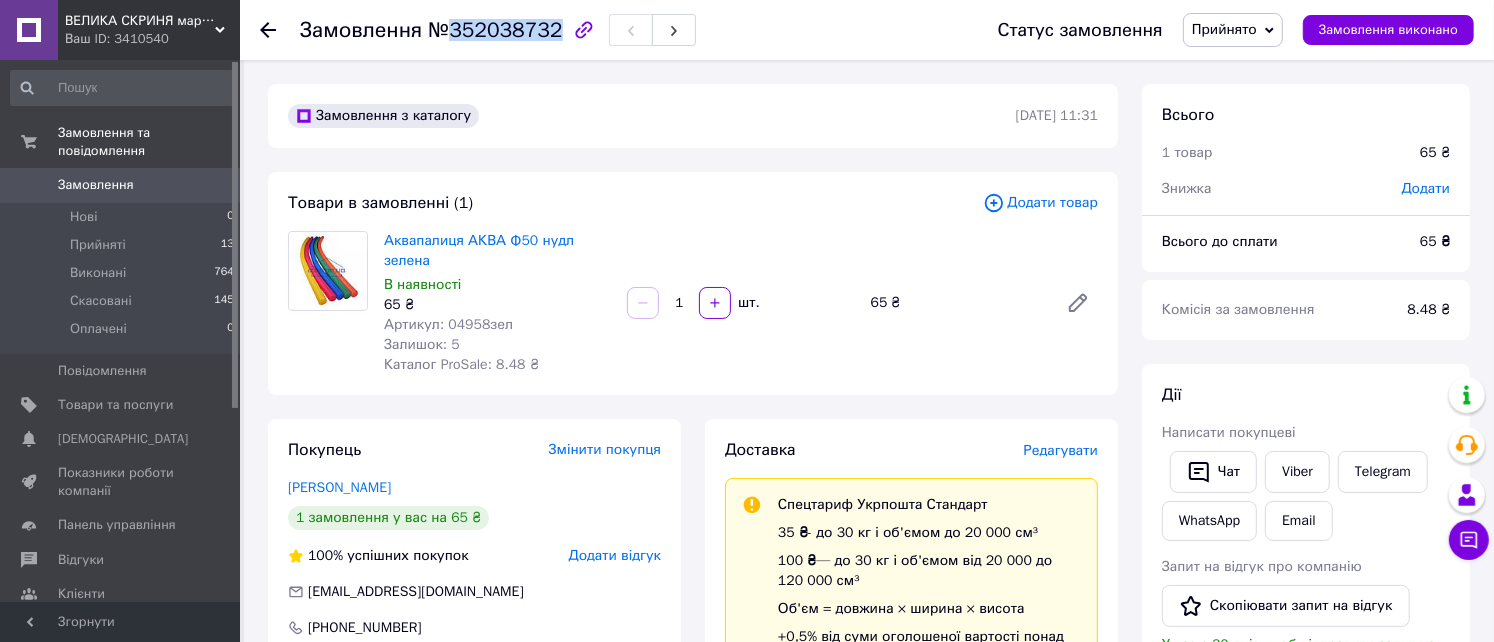 drag, startPoint x: 448, startPoint y: 31, endPoint x: 546, endPoint y: 34, distance: 98.045906 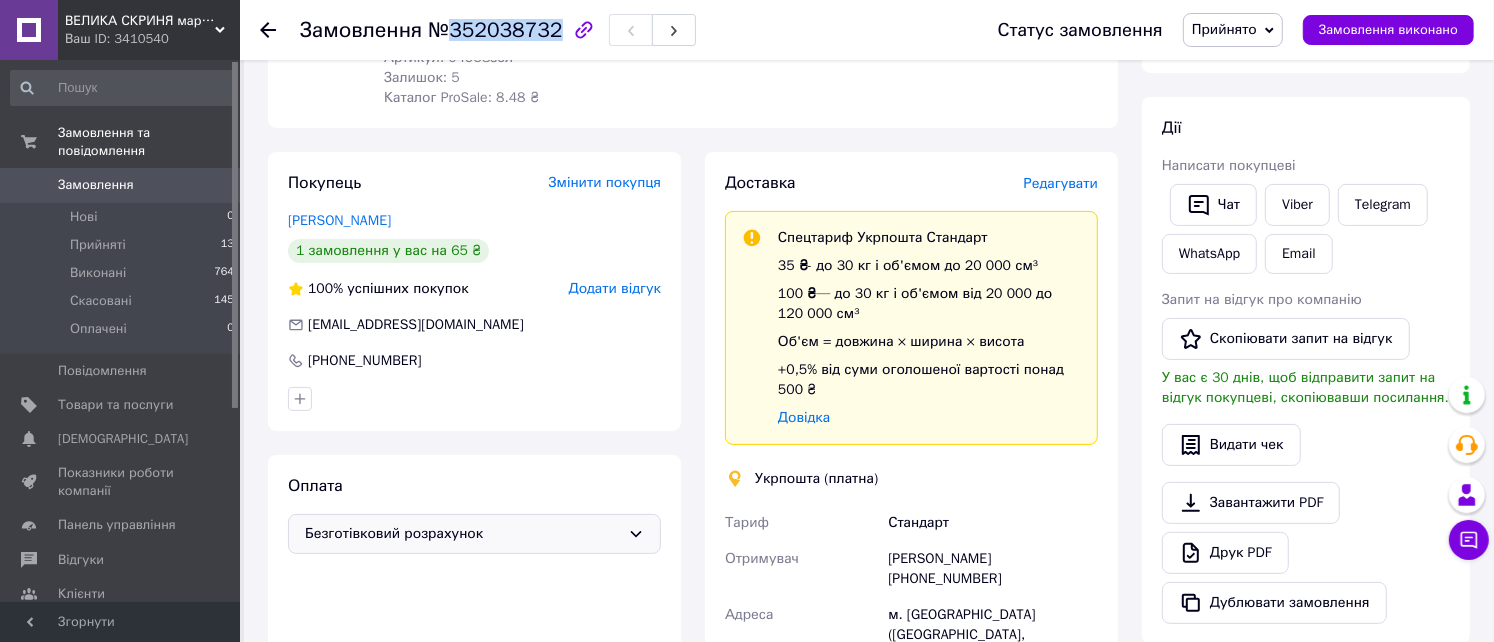 scroll, scrollTop: 400, scrollLeft: 0, axis: vertical 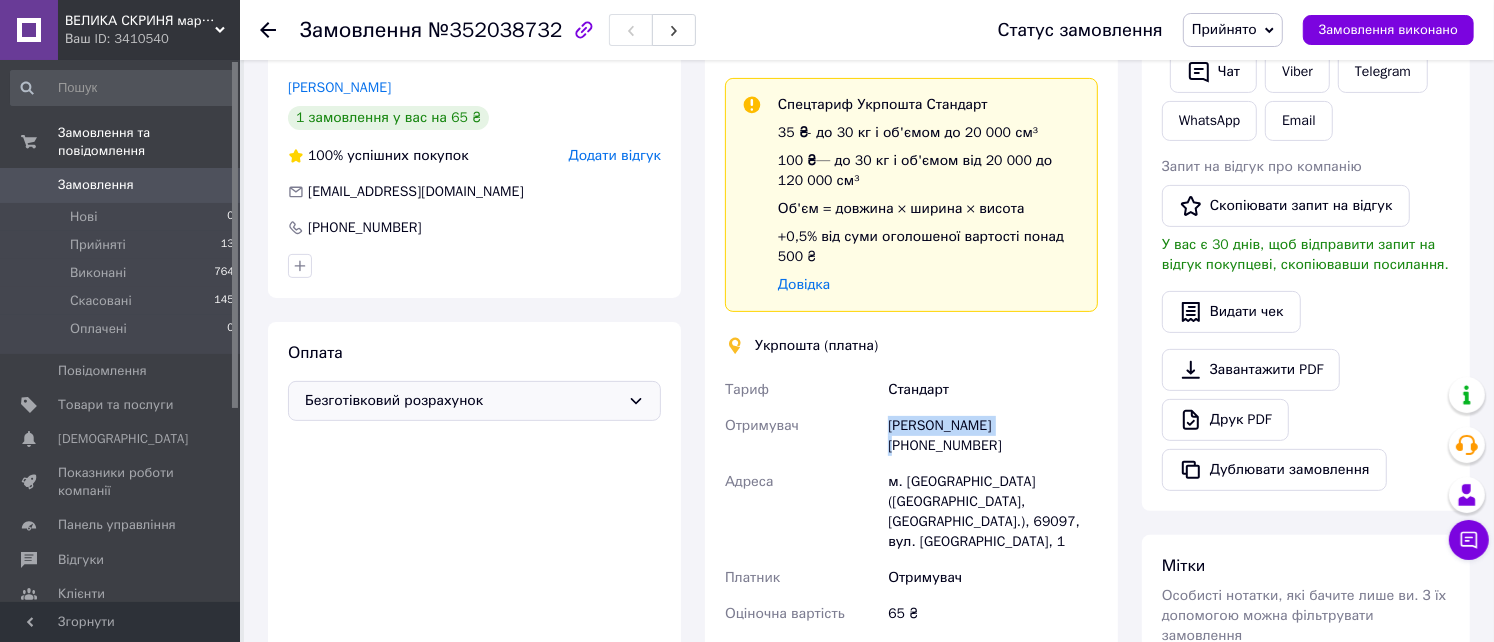 drag, startPoint x: 890, startPoint y: 407, endPoint x: 1016, endPoint y: 405, distance: 126.01587 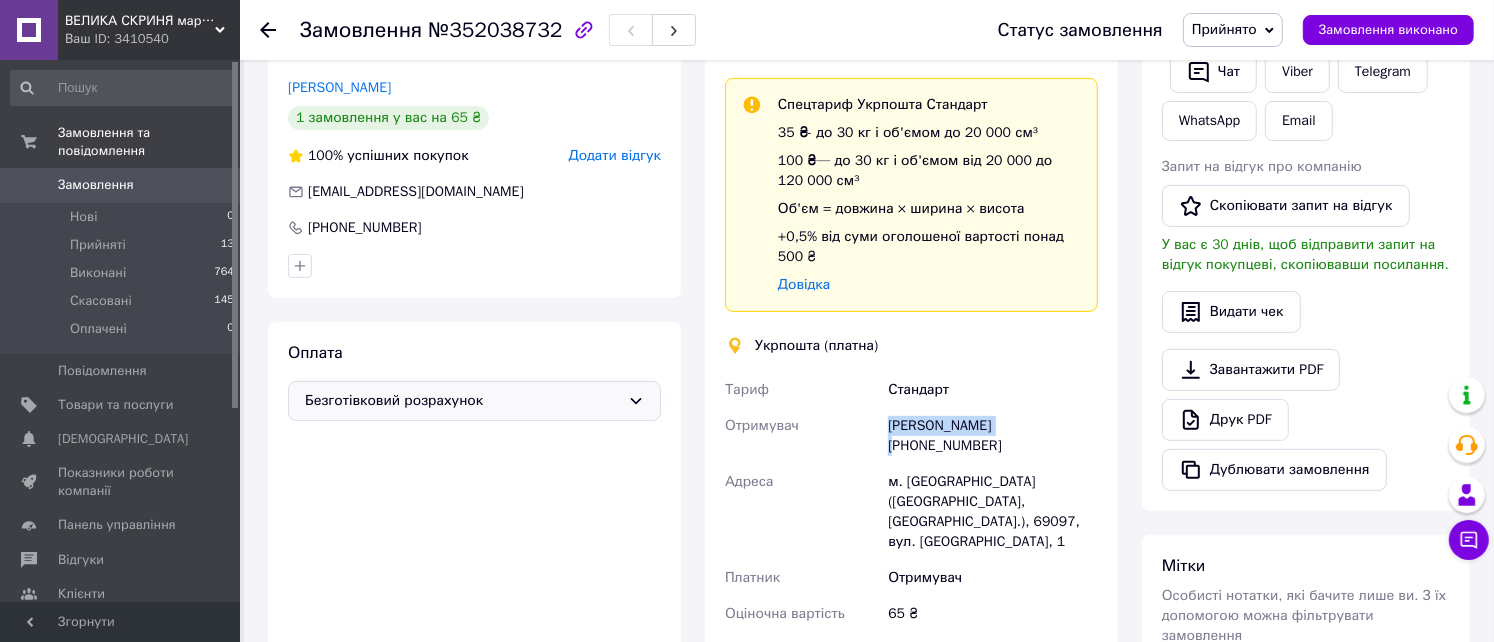 drag, startPoint x: 987, startPoint y: 423, endPoint x: 890, endPoint y: 434, distance: 97.62172 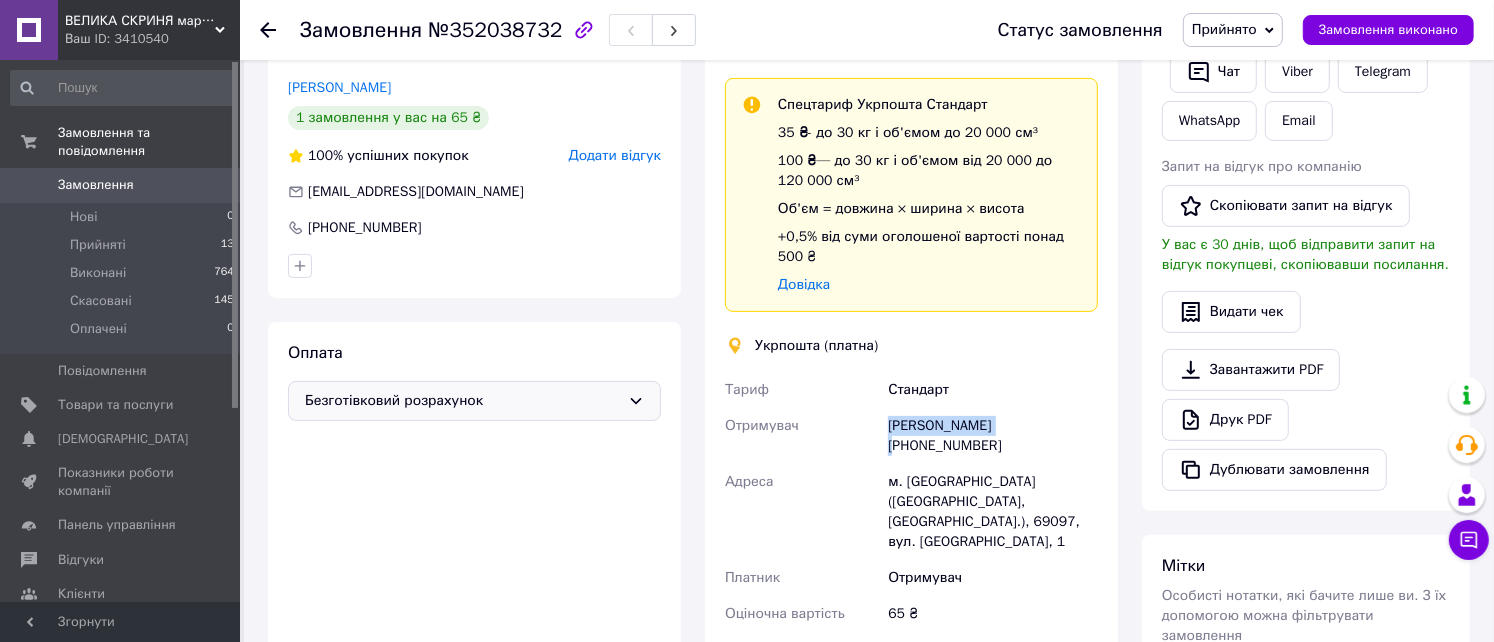 scroll, scrollTop: 0, scrollLeft: 0, axis: both 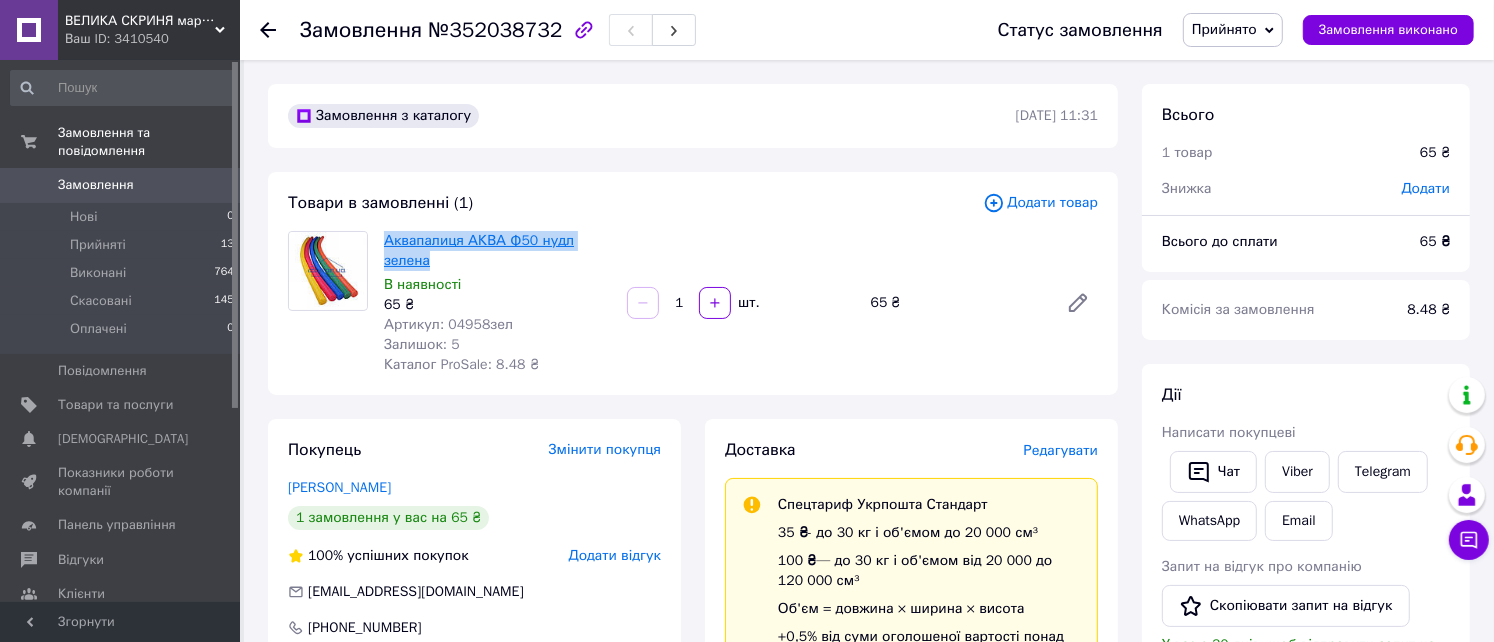 drag, startPoint x: 617, startPoint y: 243, endPoint x: 385, endPoint y: 242, distance: 232.00215 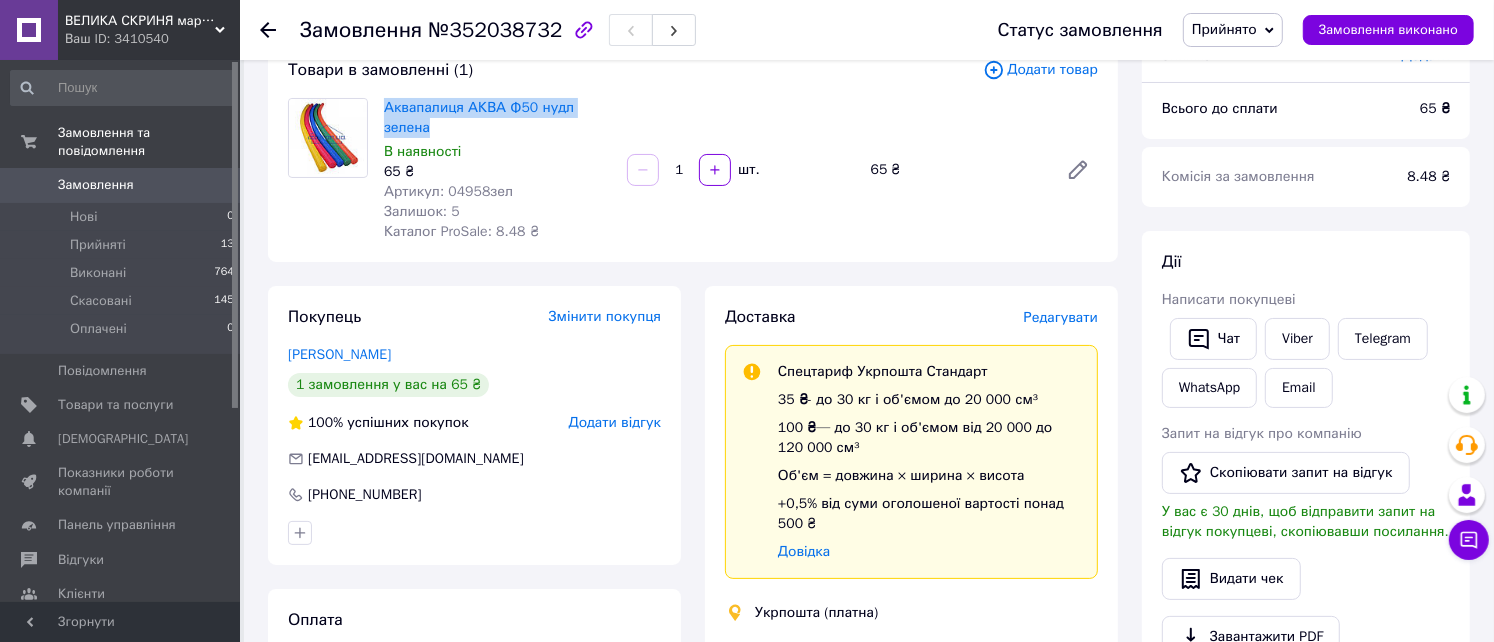 scroll, scrollTop: 0, scrollLeft: 0, axis: both 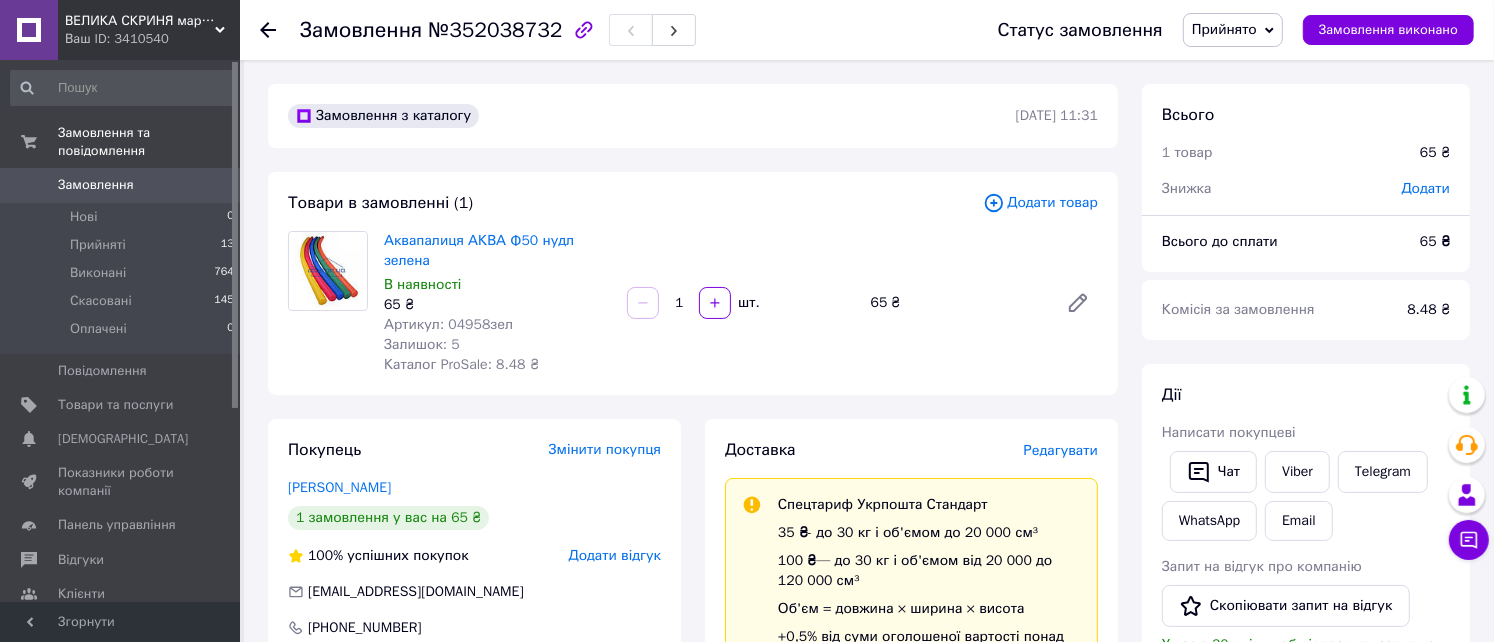 click 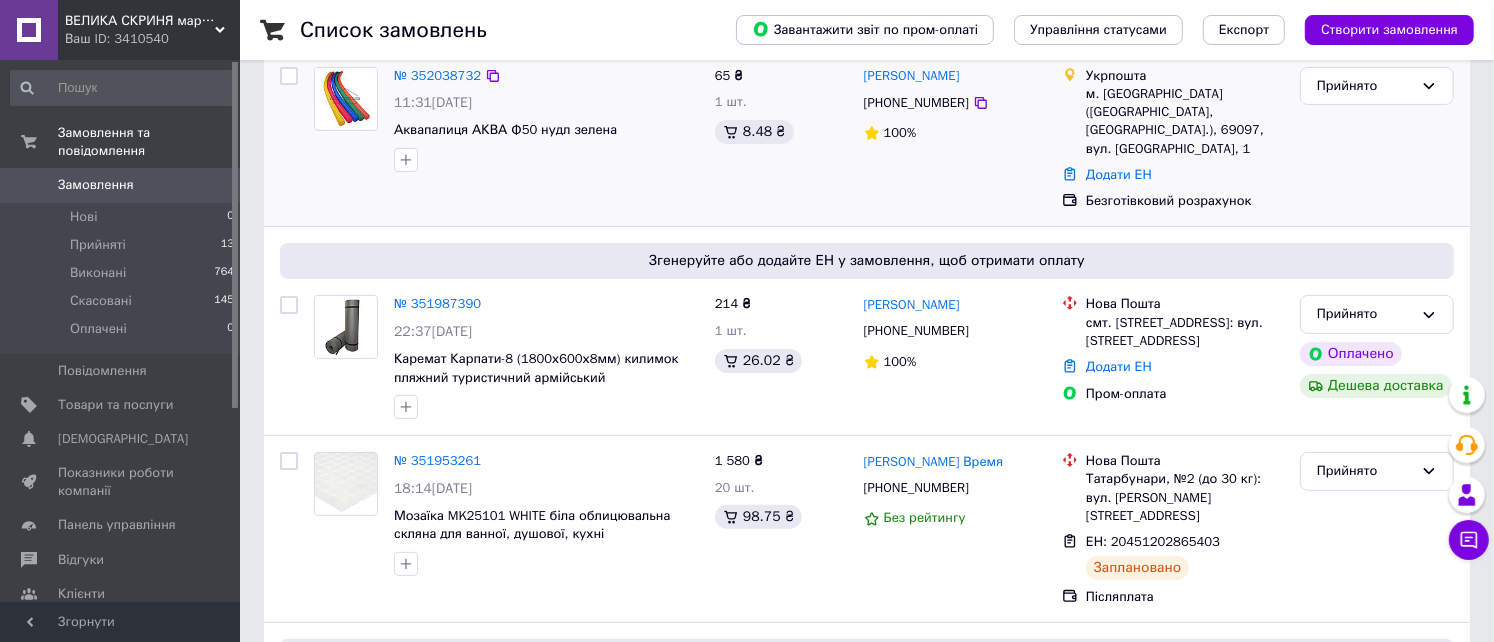 scroll, scrollTop: 400, scrollLeft: 0, axis: vertical 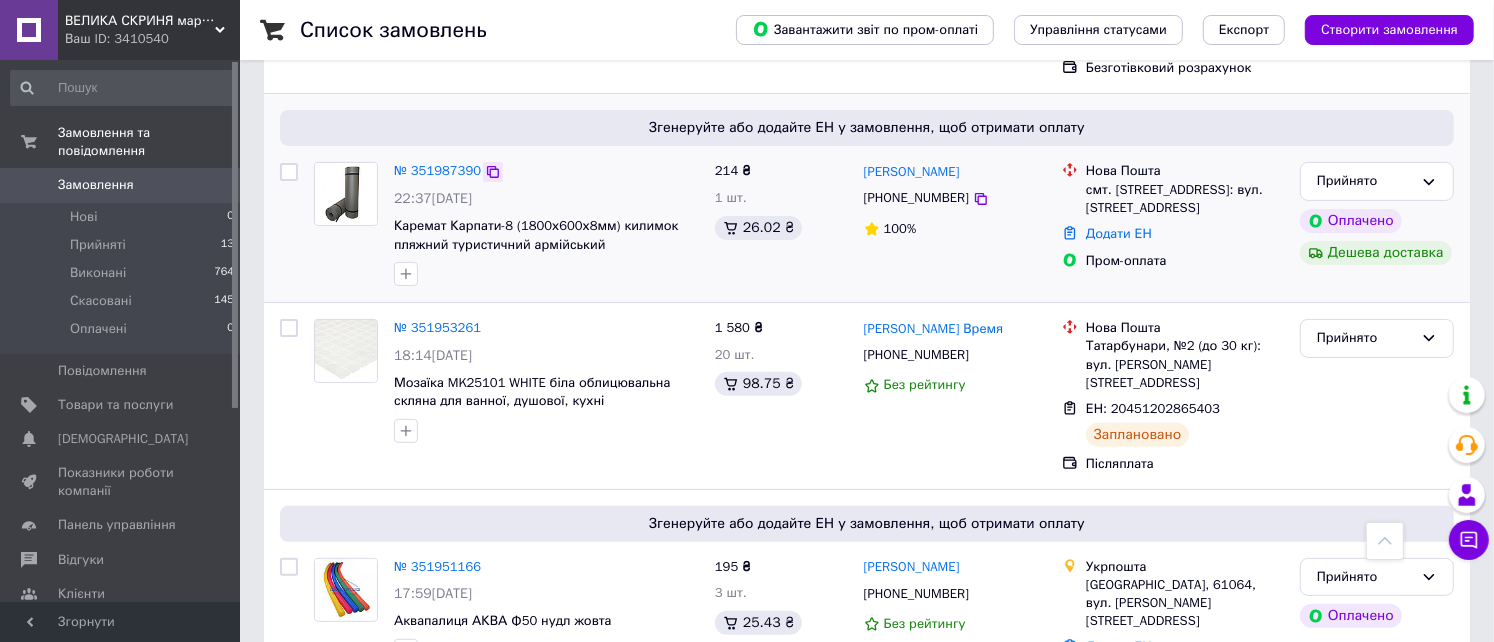 click 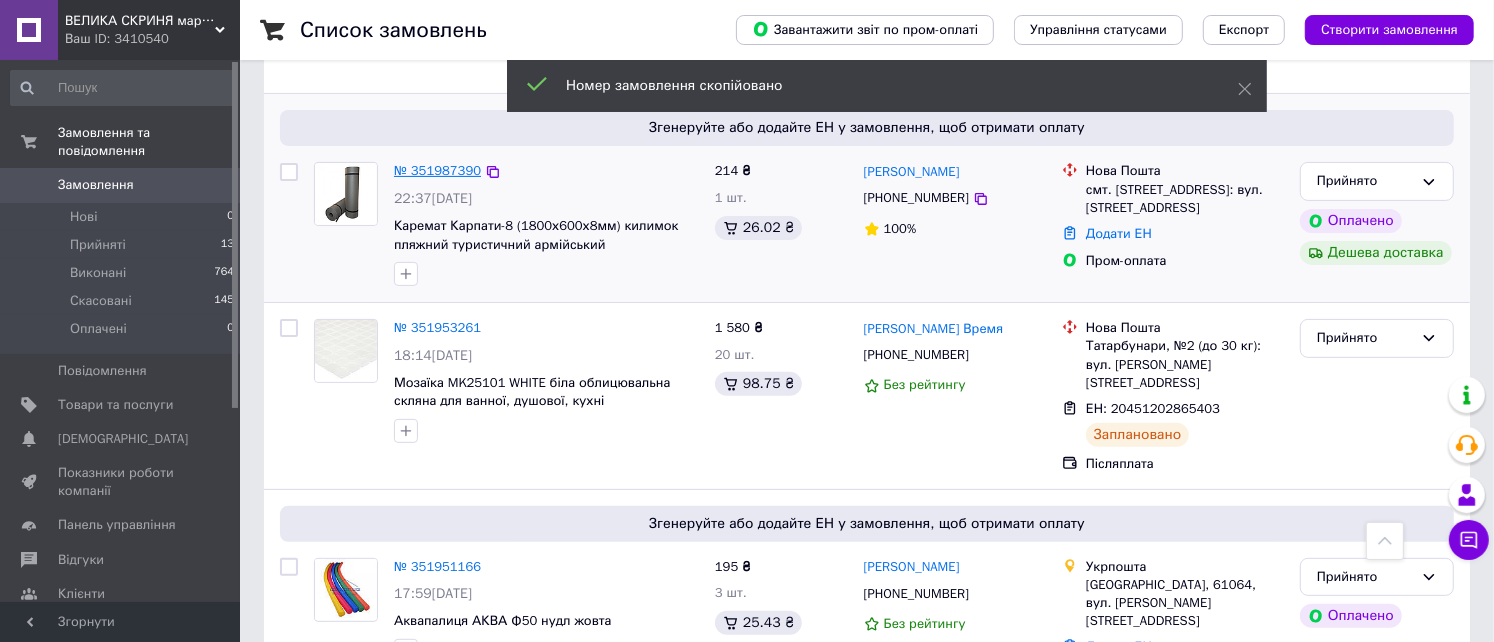 click on "№ 351987390" at bounding box center (437, 170) 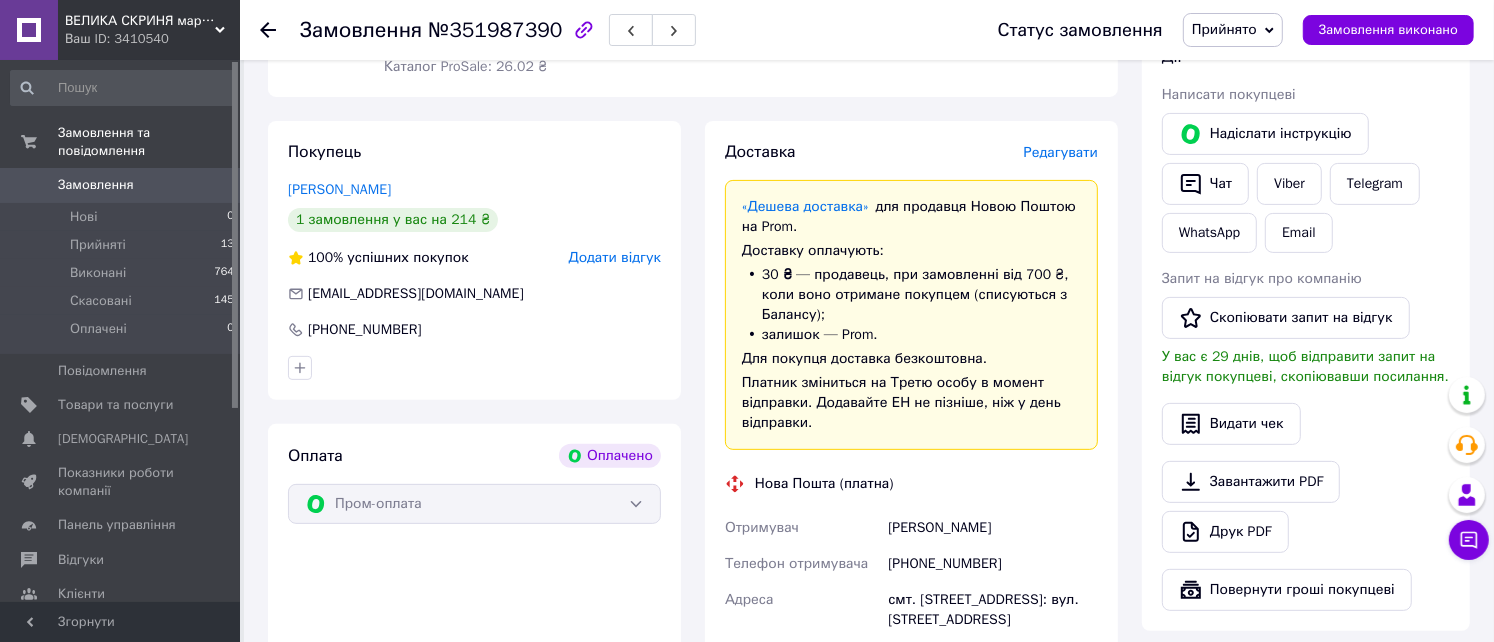 scroll, scrollTop: 666, scrollLeft: 0, axis: vertical 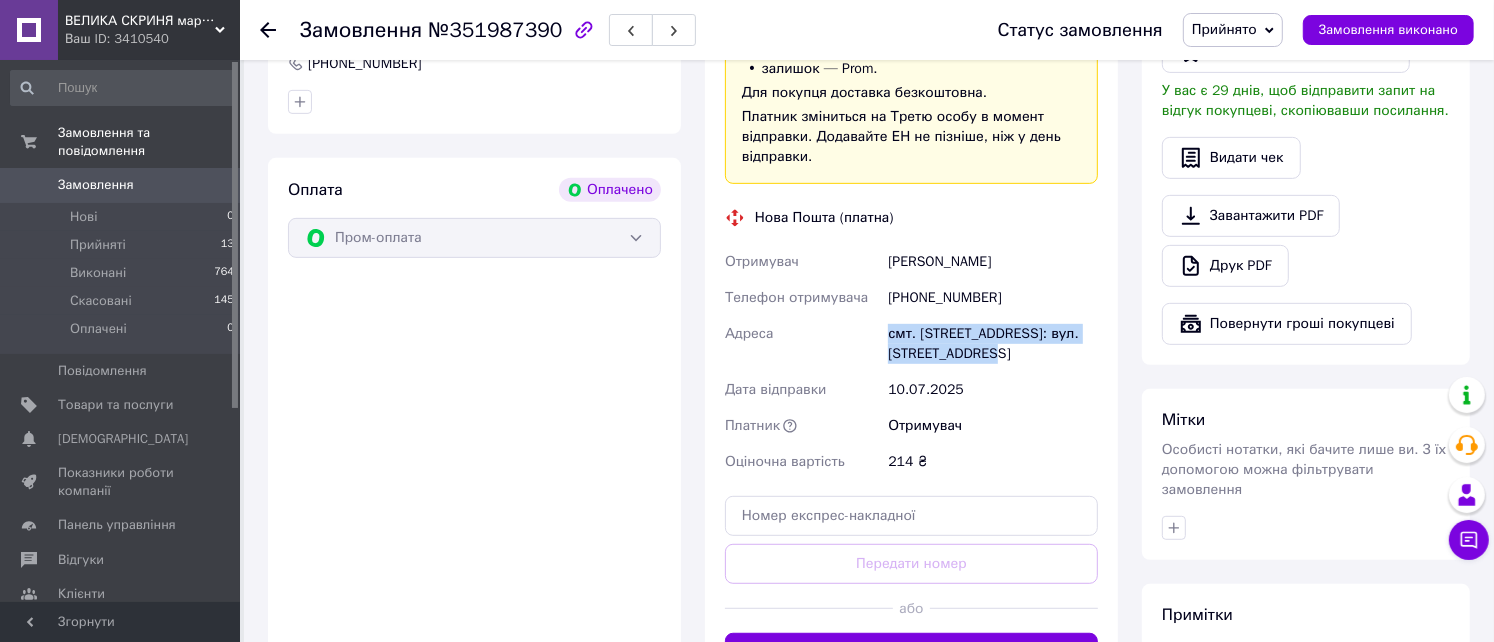 drag, startPoint x: 890, startPoint y: 317, endPoint x: 1019, endPoint y: 342, distance: 131.40015 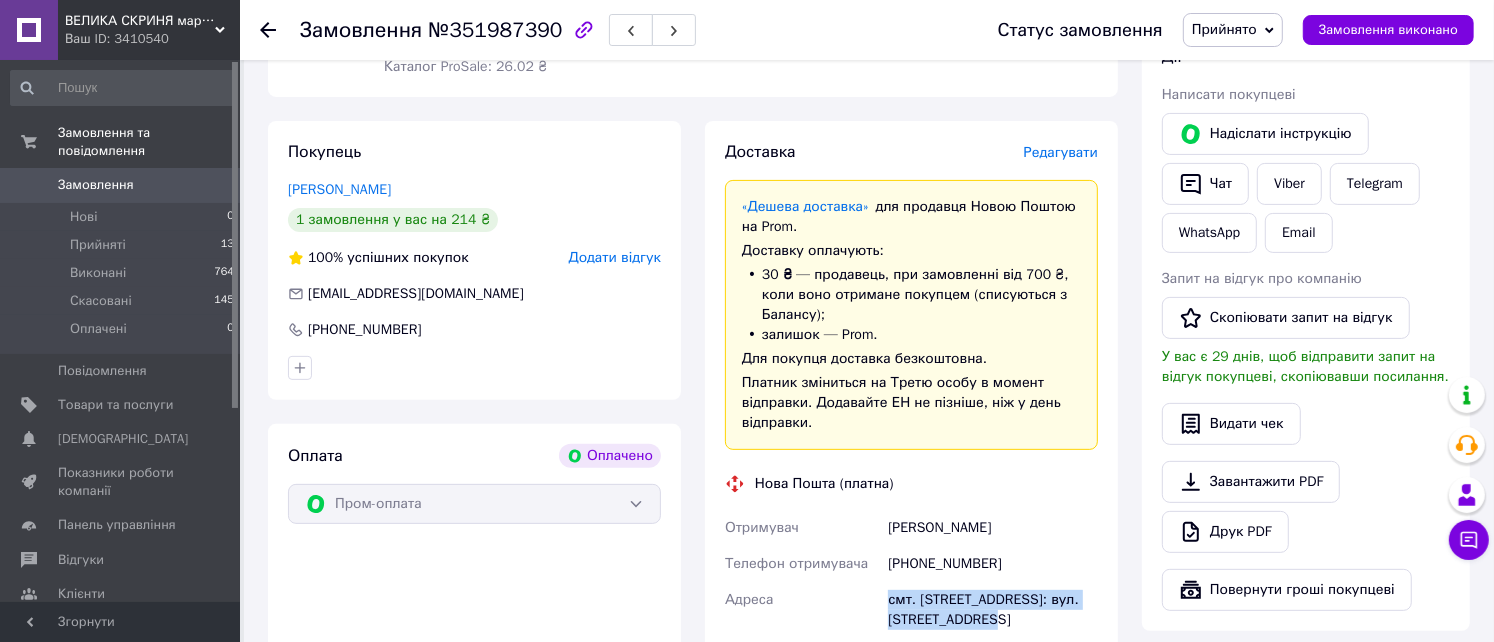 scroll, scrollTop: 533, scrollLeft: 0, axis: vertical 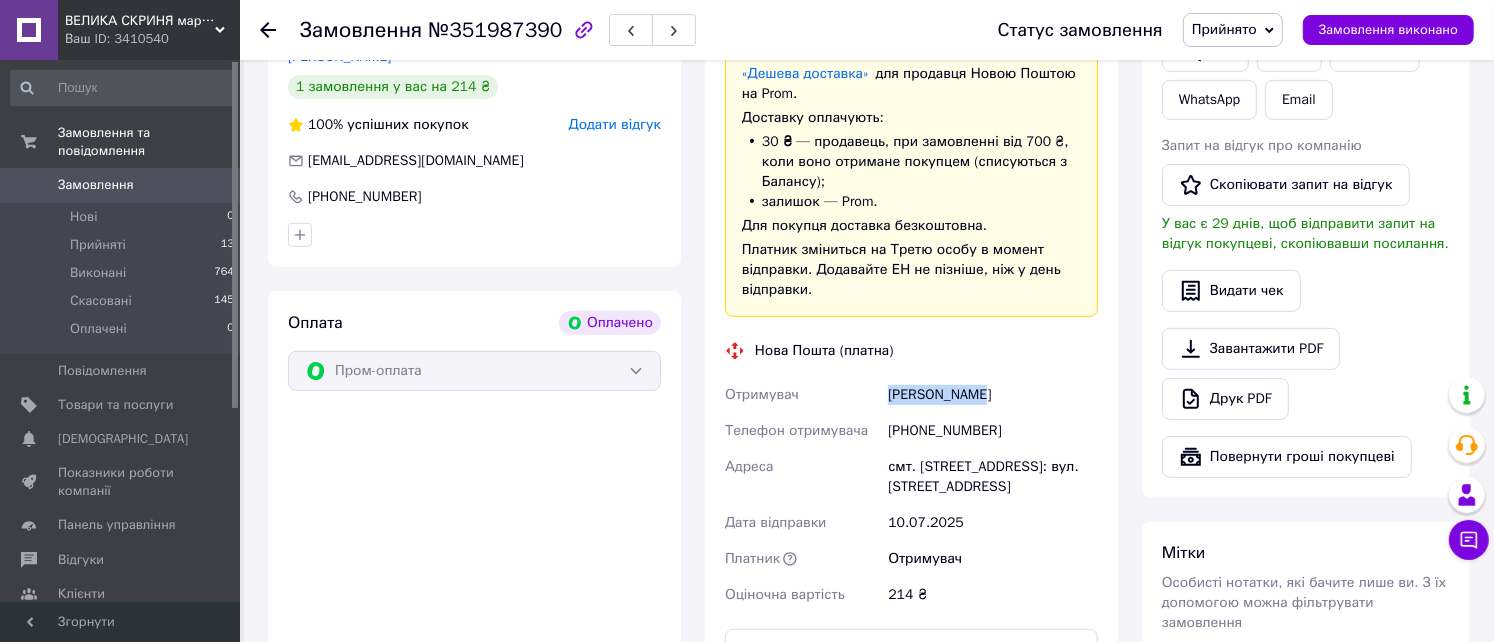drag, startPoint x: 980, startPoint y: 374, endPoint x: 893, endPoint y: 375, distance: 87.005745 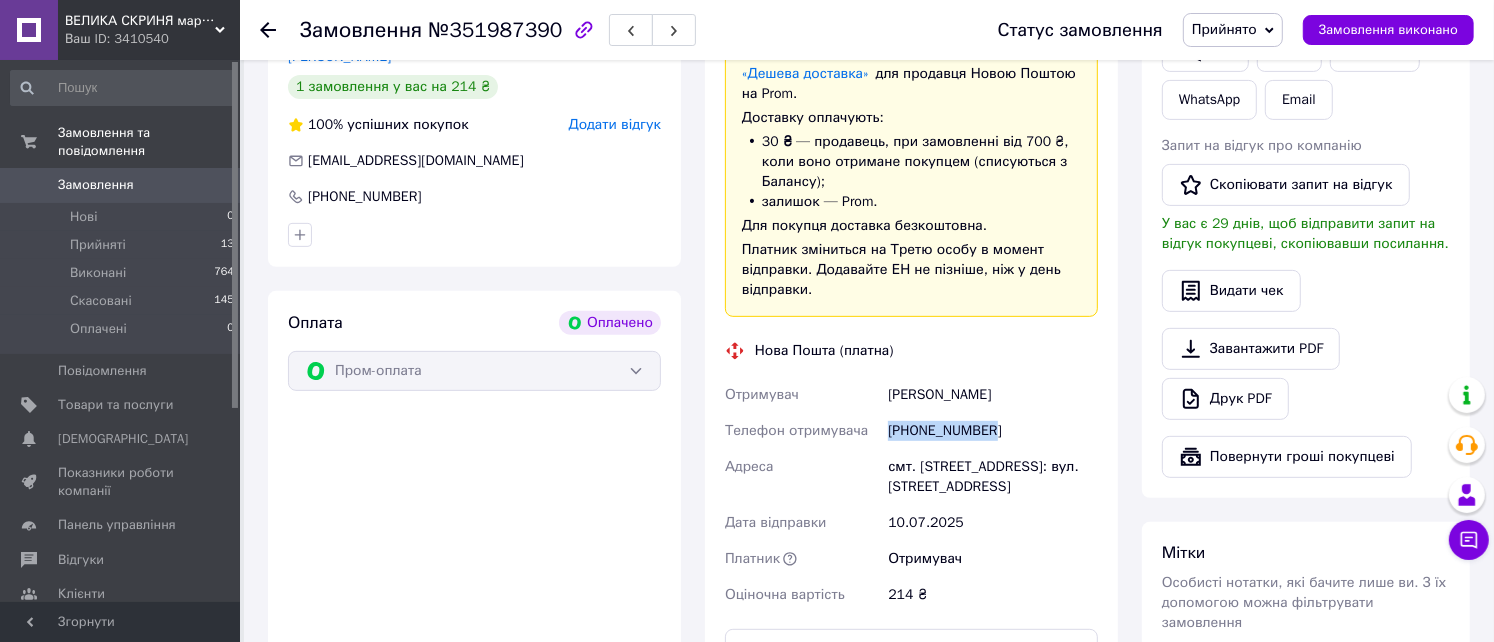 drag, startPoint x: 992, startPoint y: 408, endPoint x: 889, endPoint y: 422, distance: 103.947105 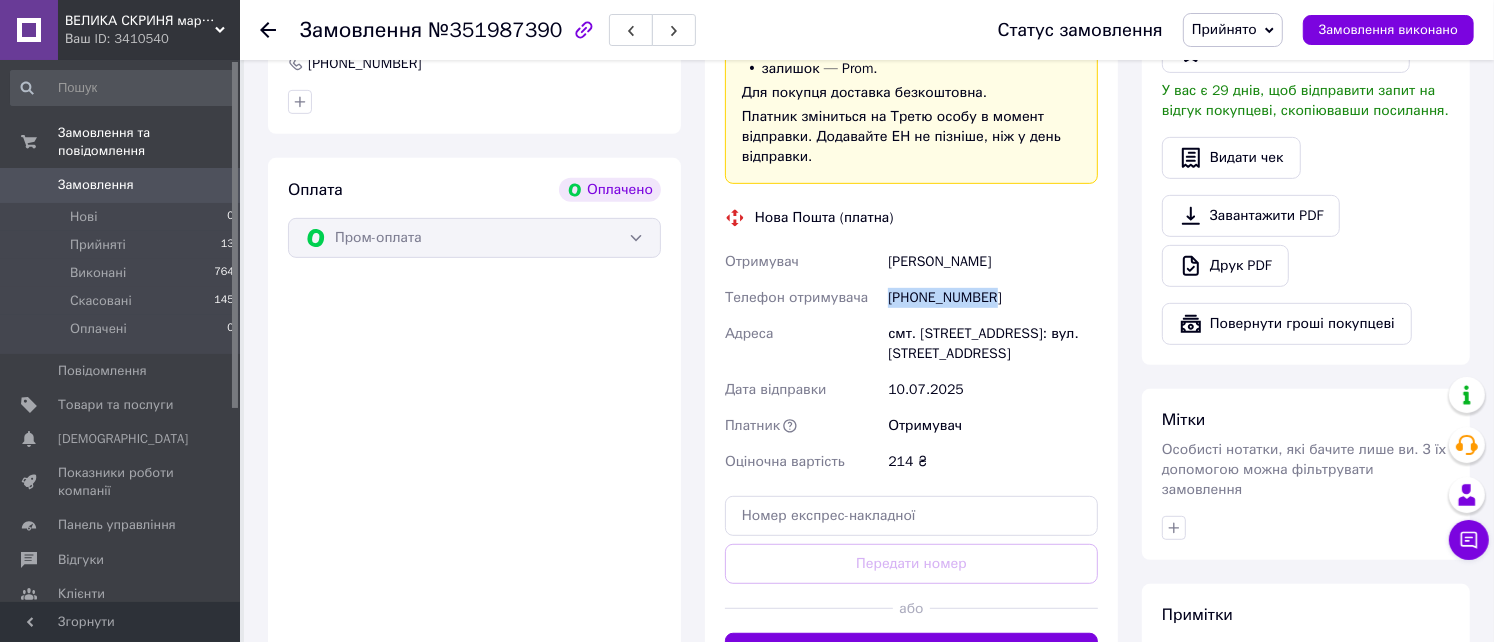 scroll, scrollTop: 800, scrollLeft: 0, axis: vertical 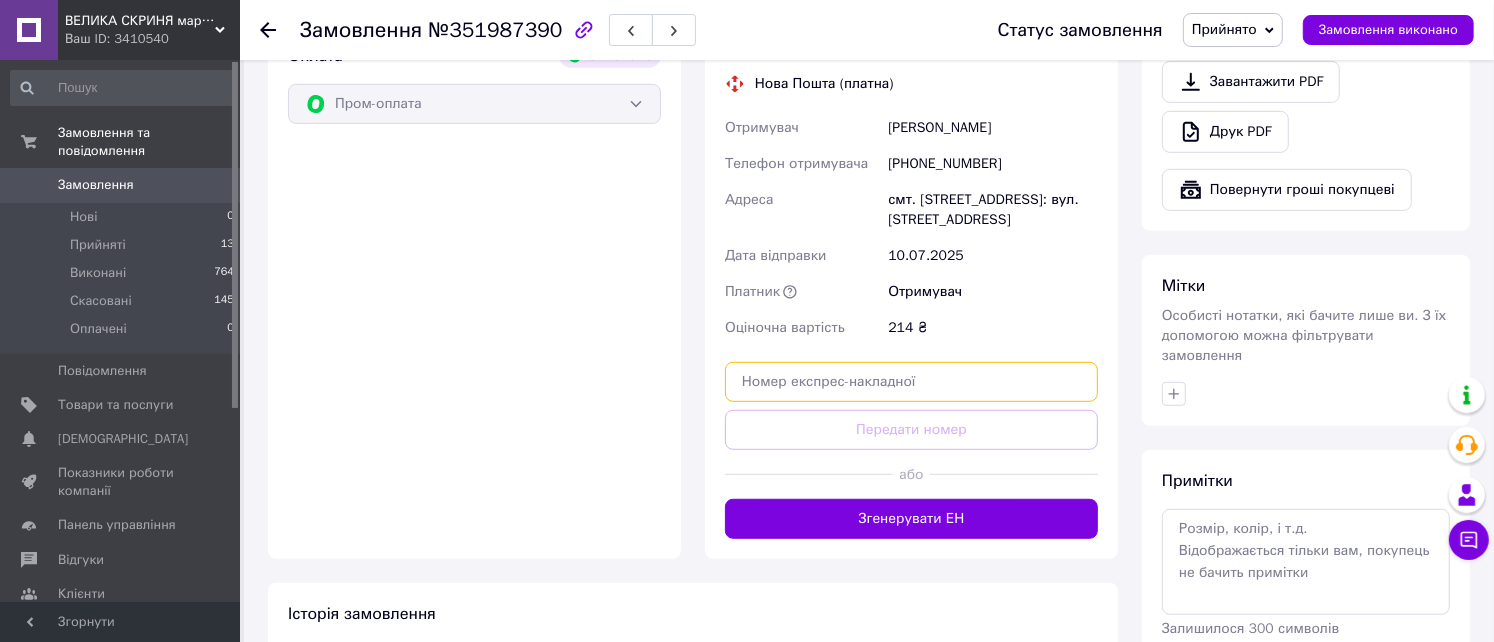 click at bounding box center [911, 382] 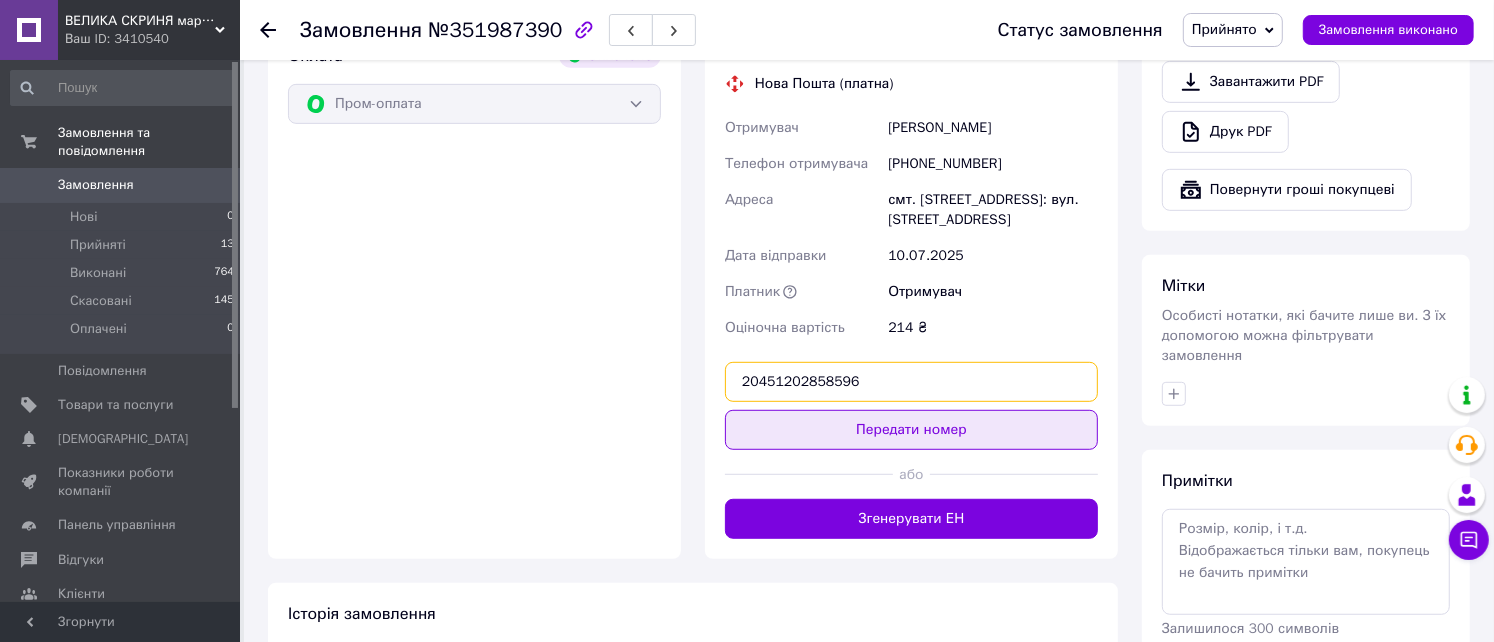 type on "20451202858596" 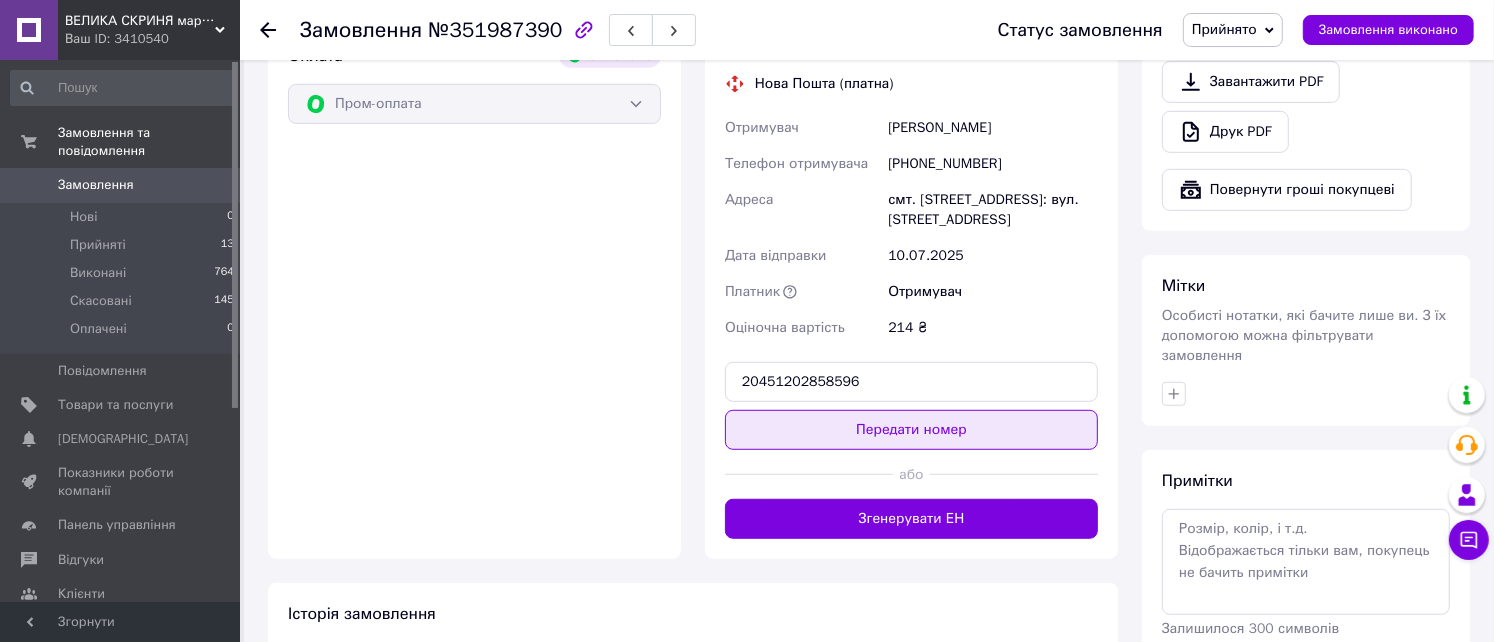 click on "Передати номер" at bounding box center (911, 430) 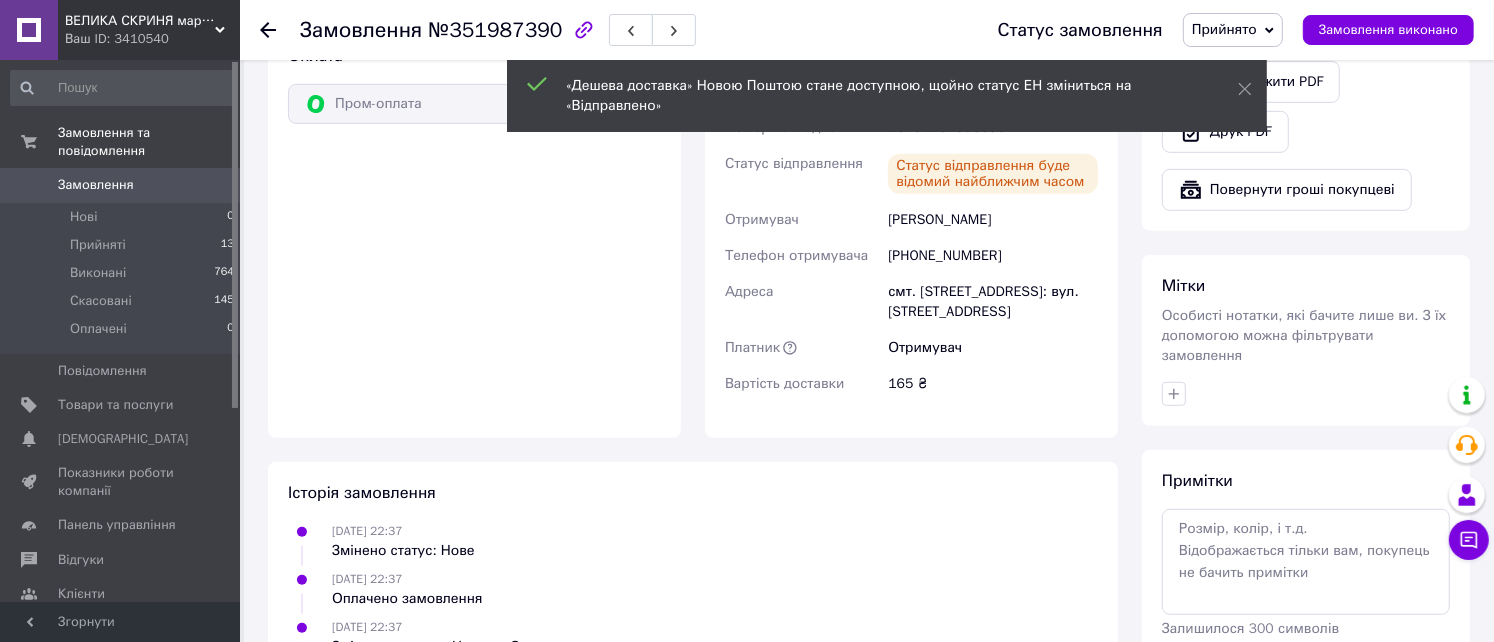 click 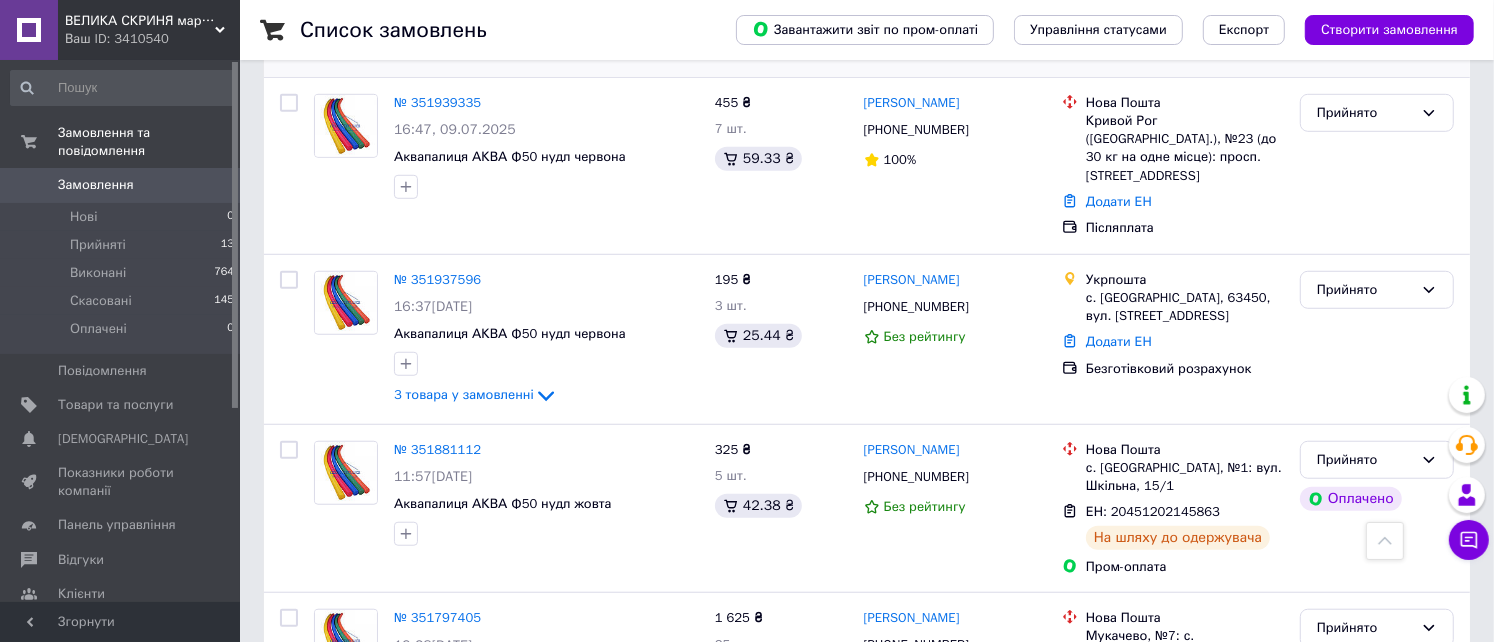 scroll, scrollTop: 933, scrollLeft: 0, axis: vertical 